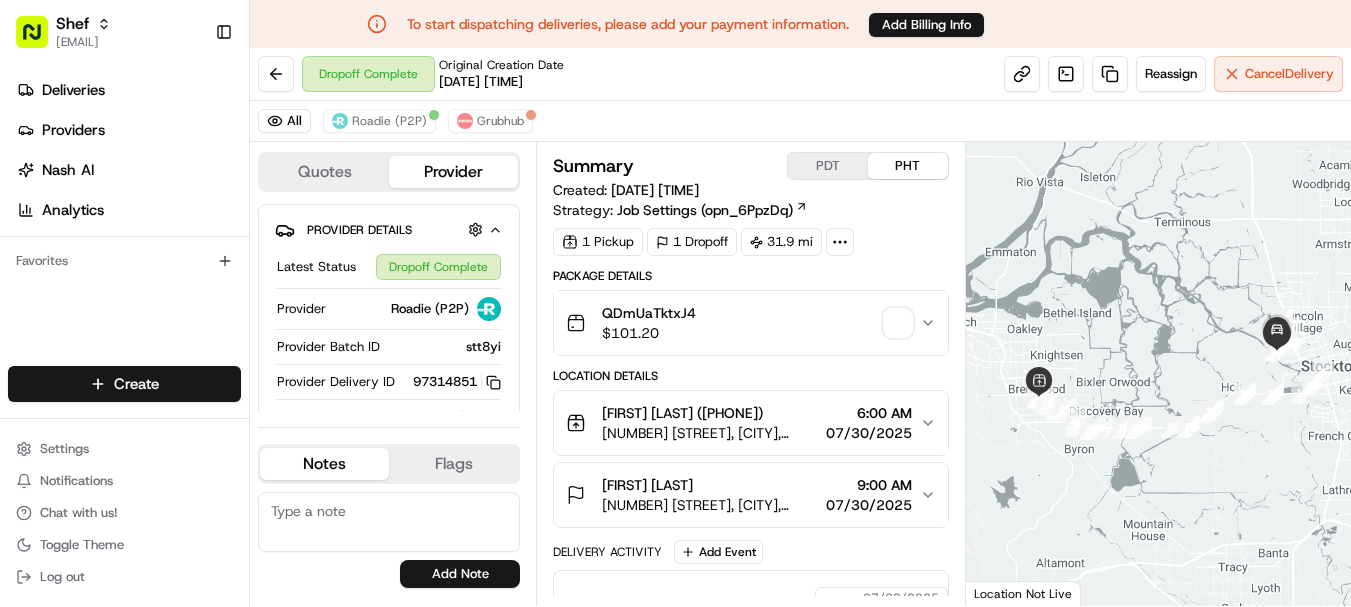 scroll, scrollTop: 0, scrollLeft: 0, axis: both 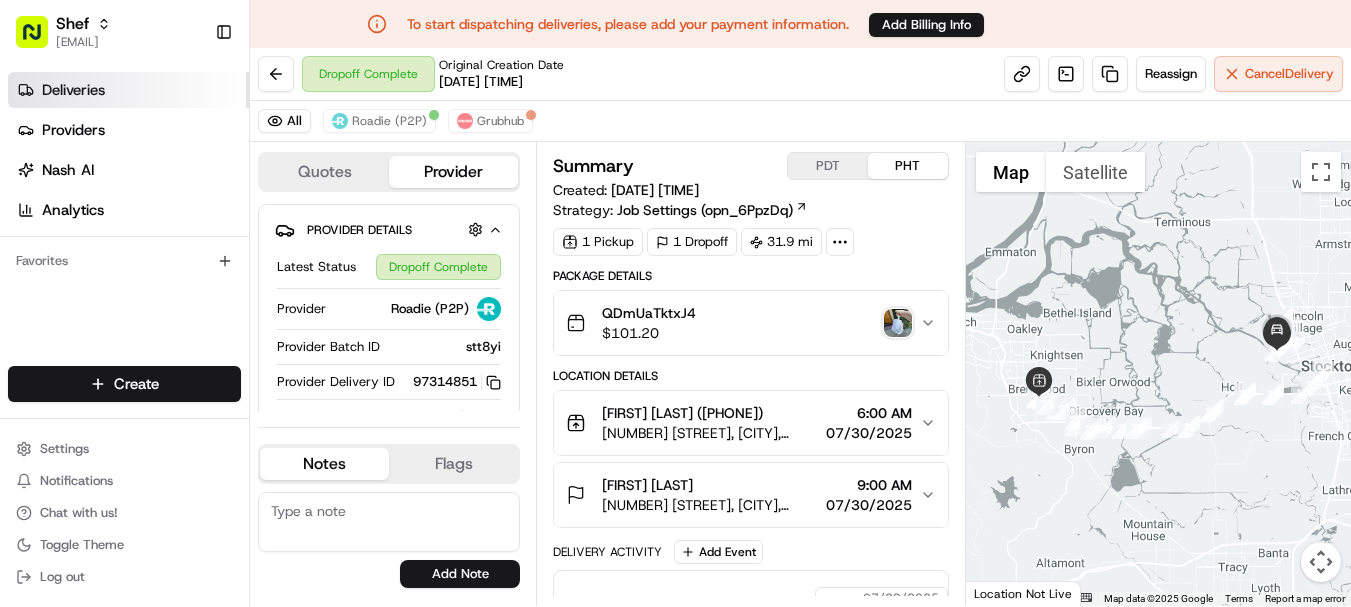 click on "Deliveries" at bounding box center (73, 90) 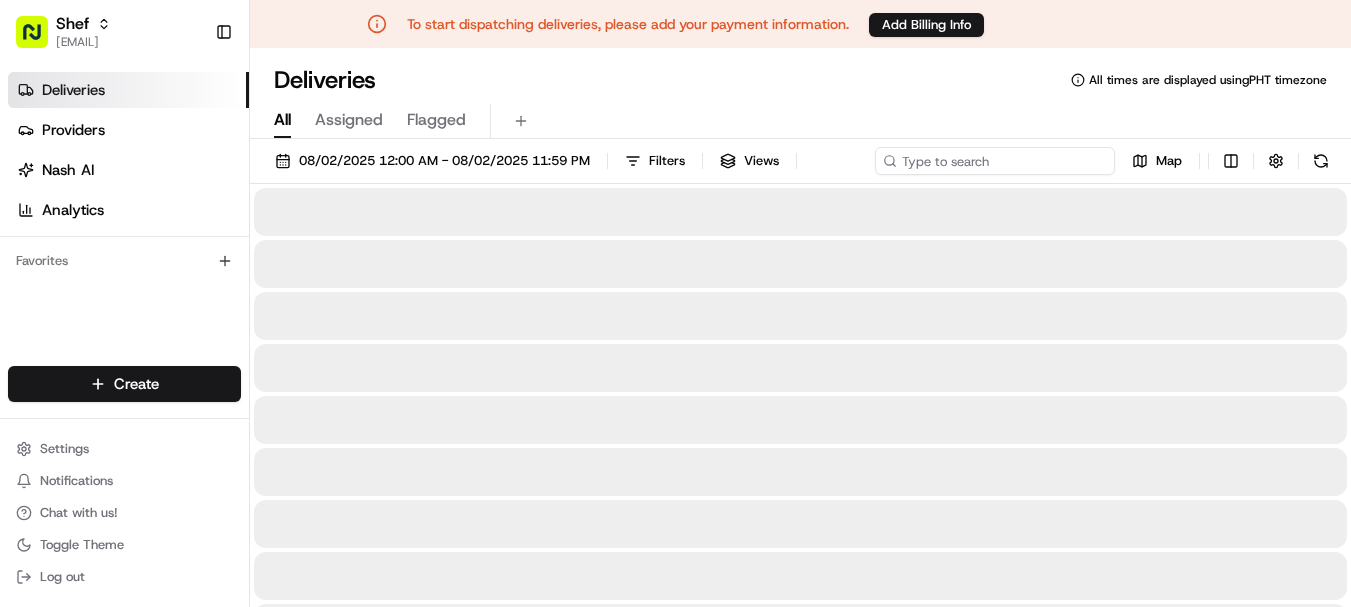 click at bounding box center [995, 161] 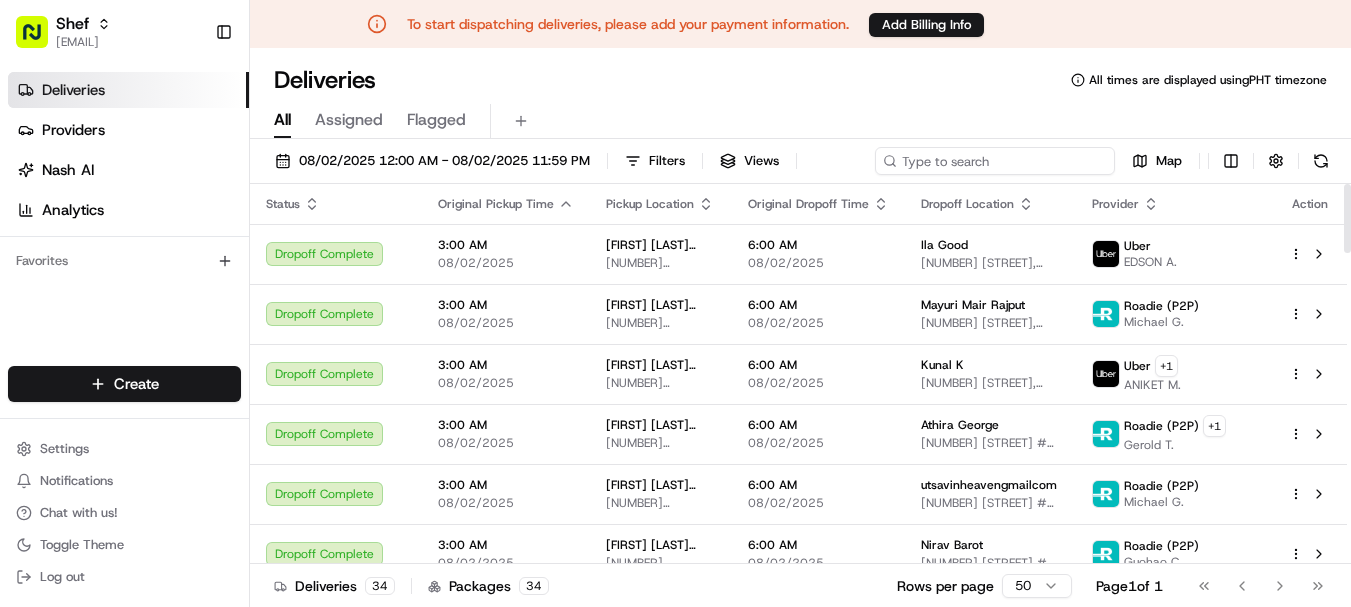 click at bounding box center (995, 161) 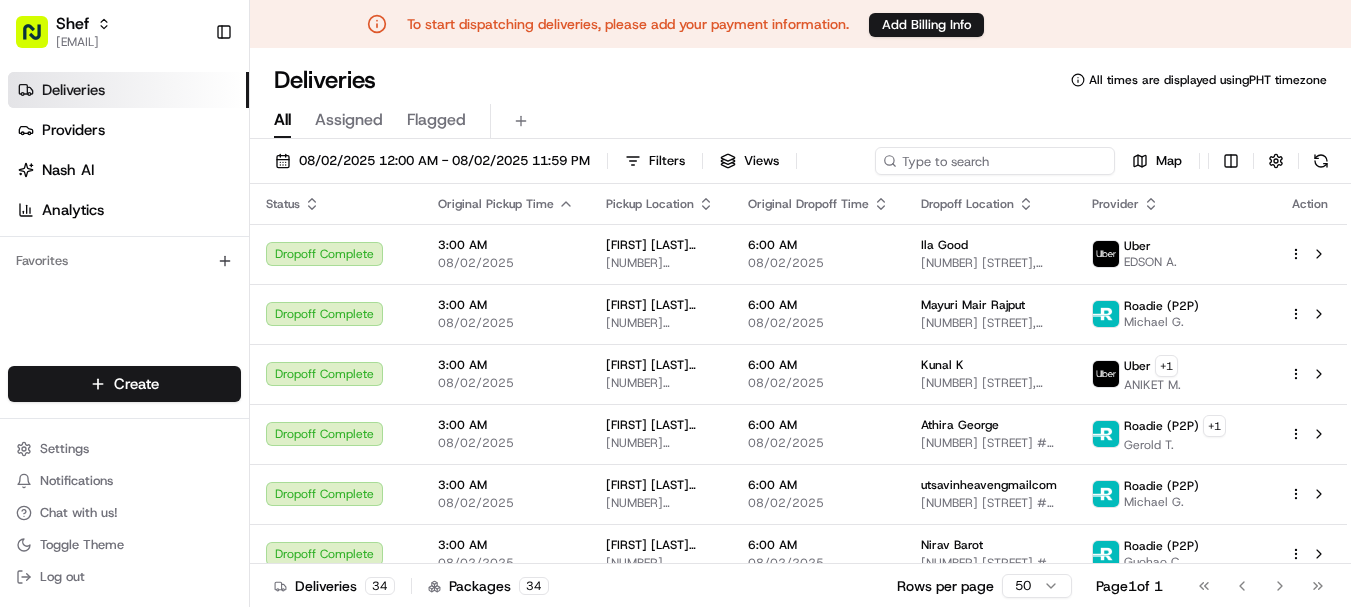 paste on "A3-66G3YQ-5E4LH7-MHXTV-JLT5G-PNQ9N-FBDXQ" 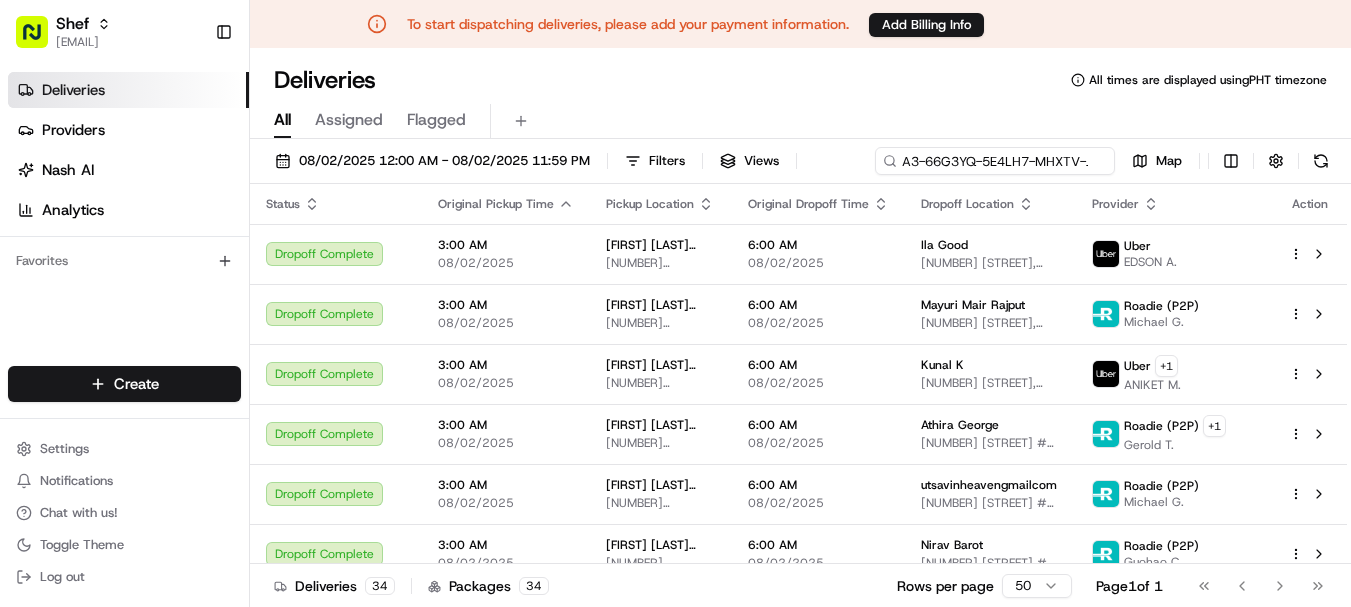 scroll, scrollTop: 0, scrollLeft: 135, axis: horizontal 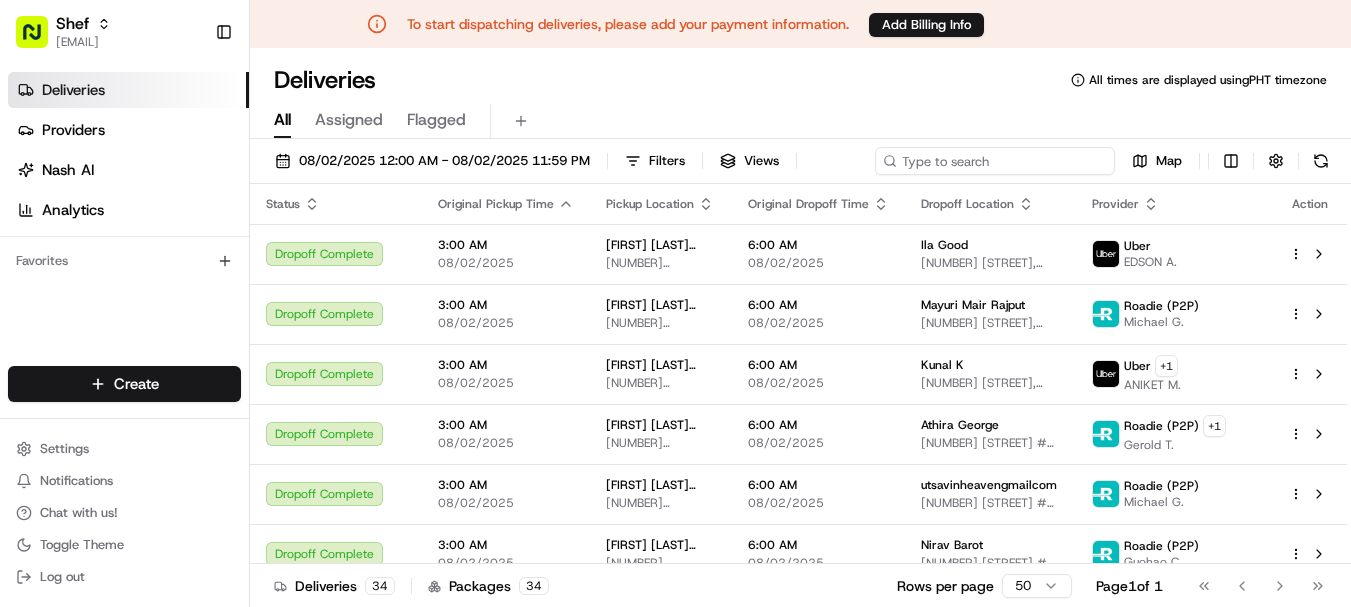 paste on "ancYhqCHryy" 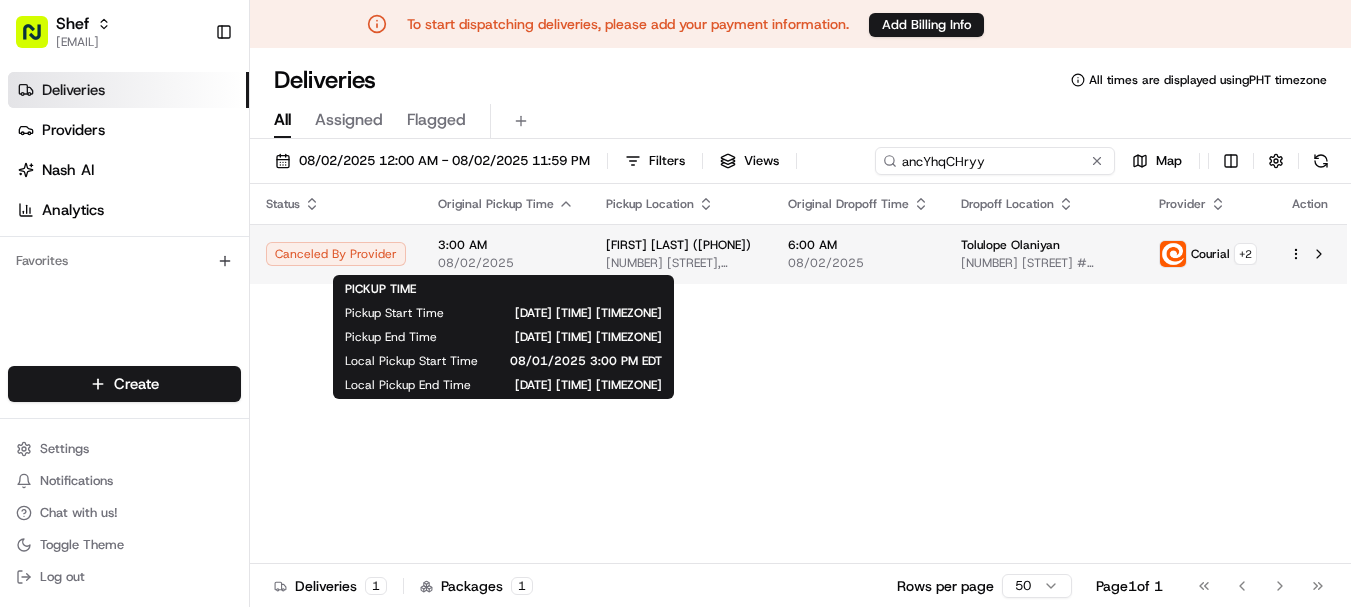 type on "ancYhqCHryy" 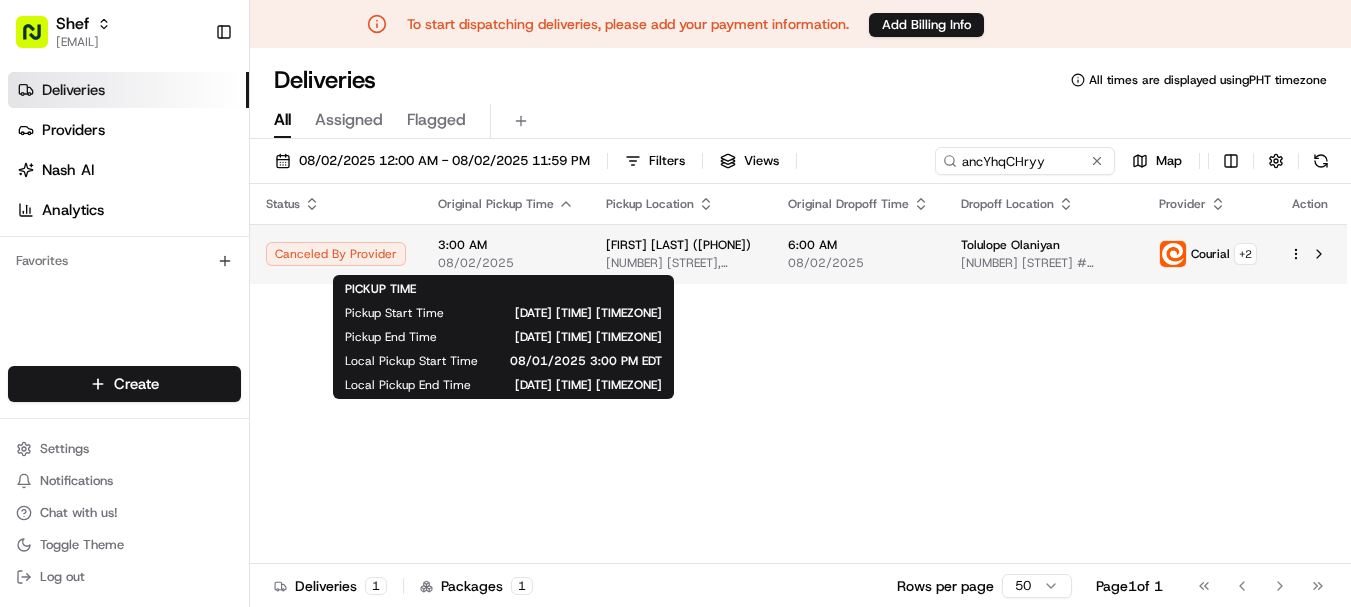 click on "3:00 AM" at bounding box center (506, 245) 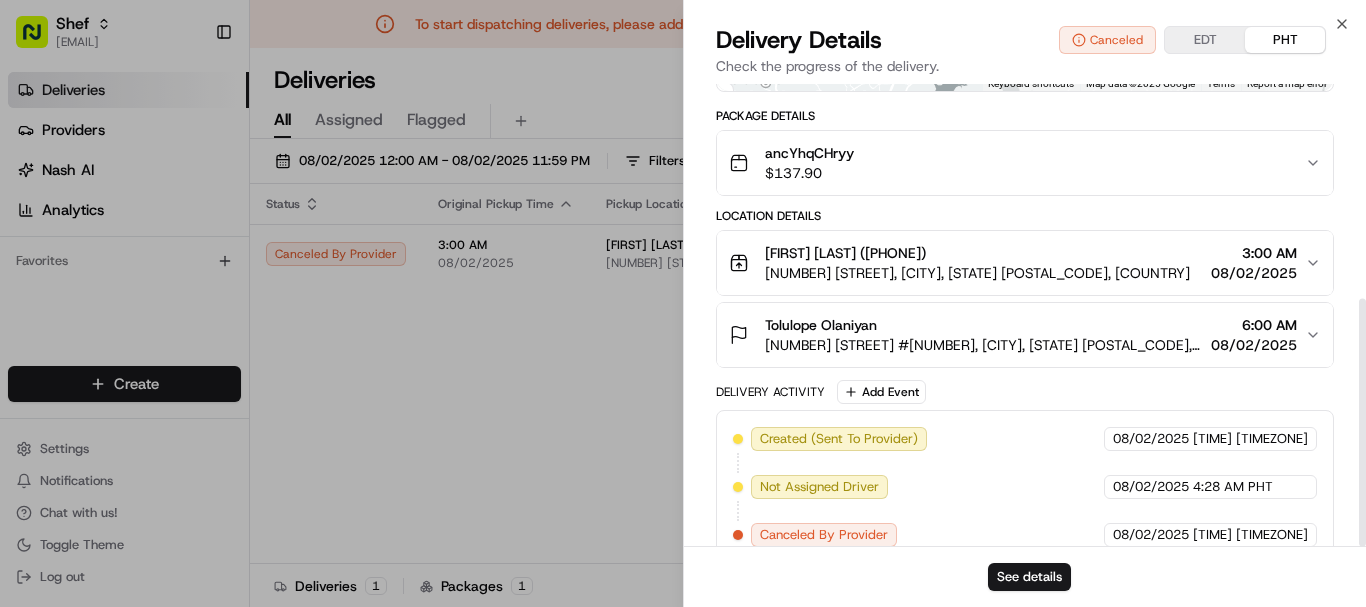 scroll, scrollTop: 400, scrollLeft: 0, axis: vertical 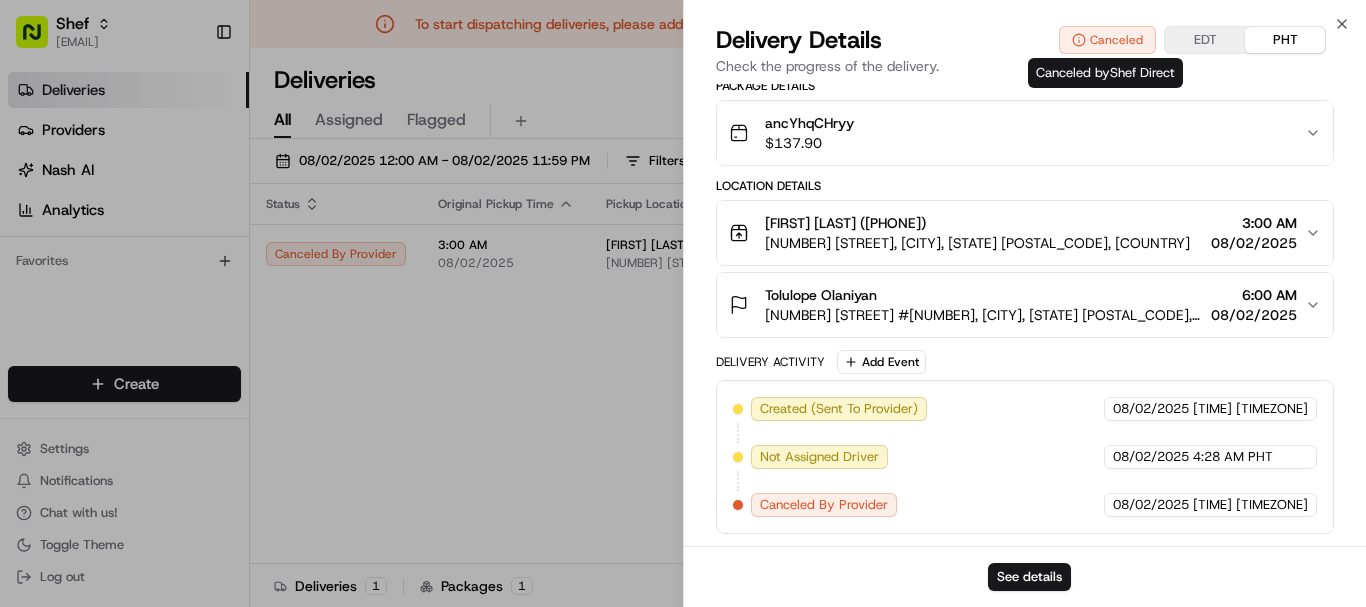 click on "Canceled" at bounding box center [1107, 40] 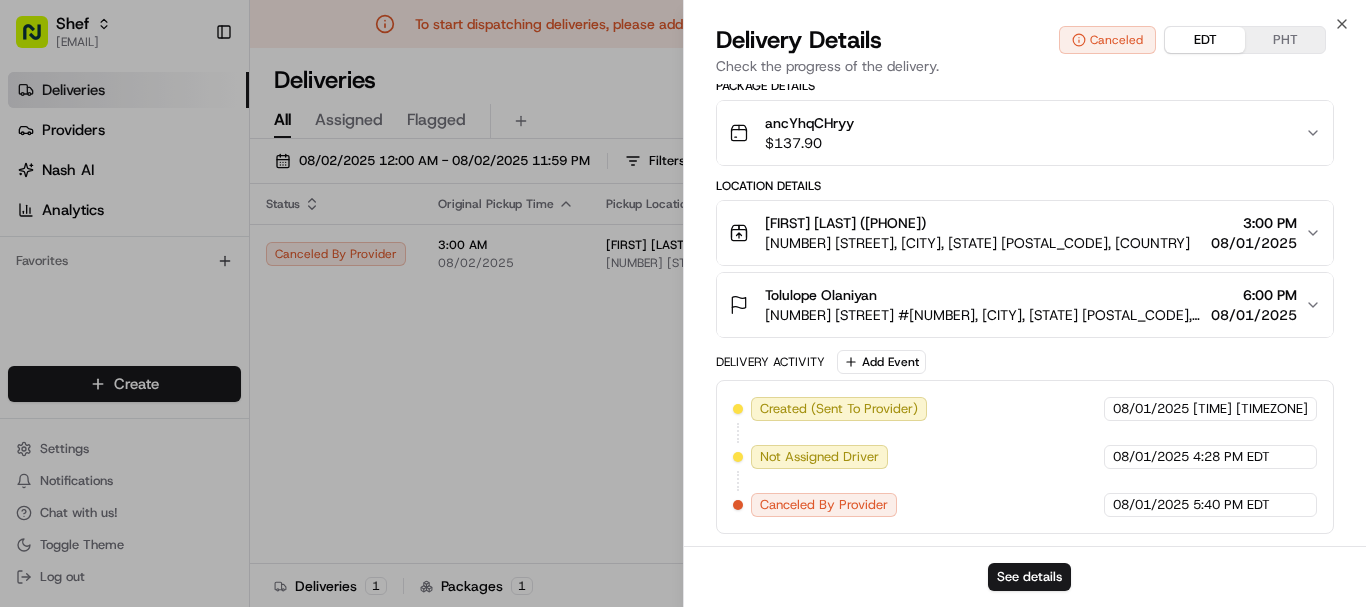 click on "EDT" at bounding box center (1205, 40) 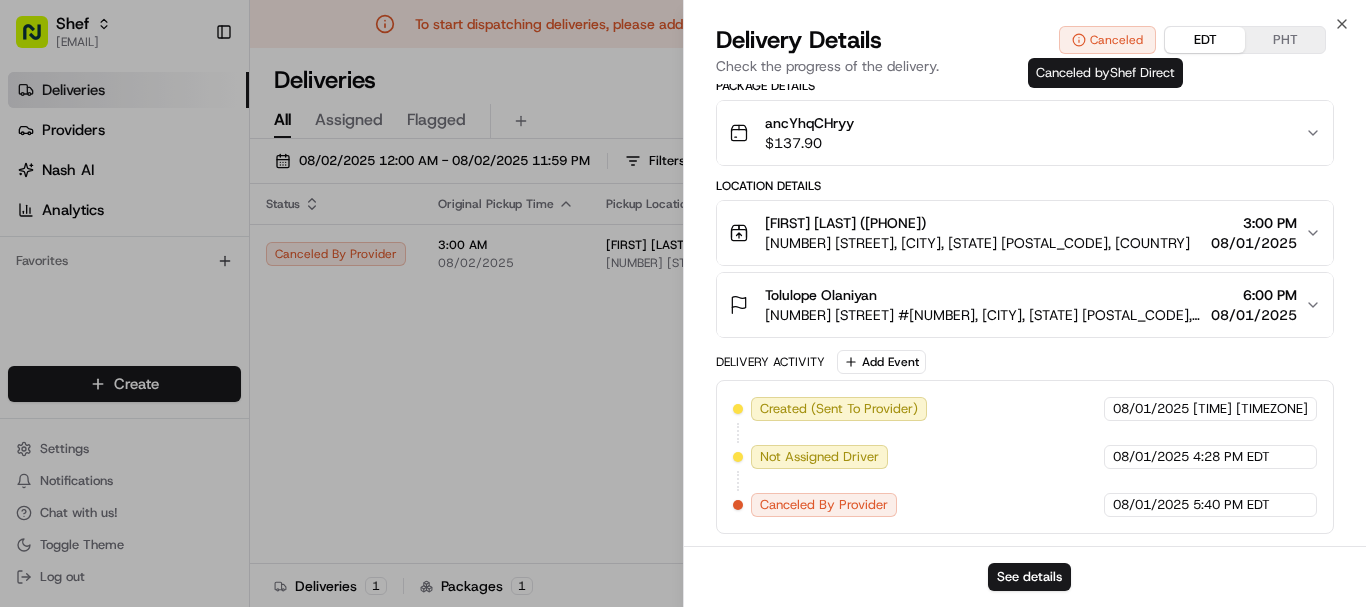 click on "Canceled" at bounding box center (1107, 40) 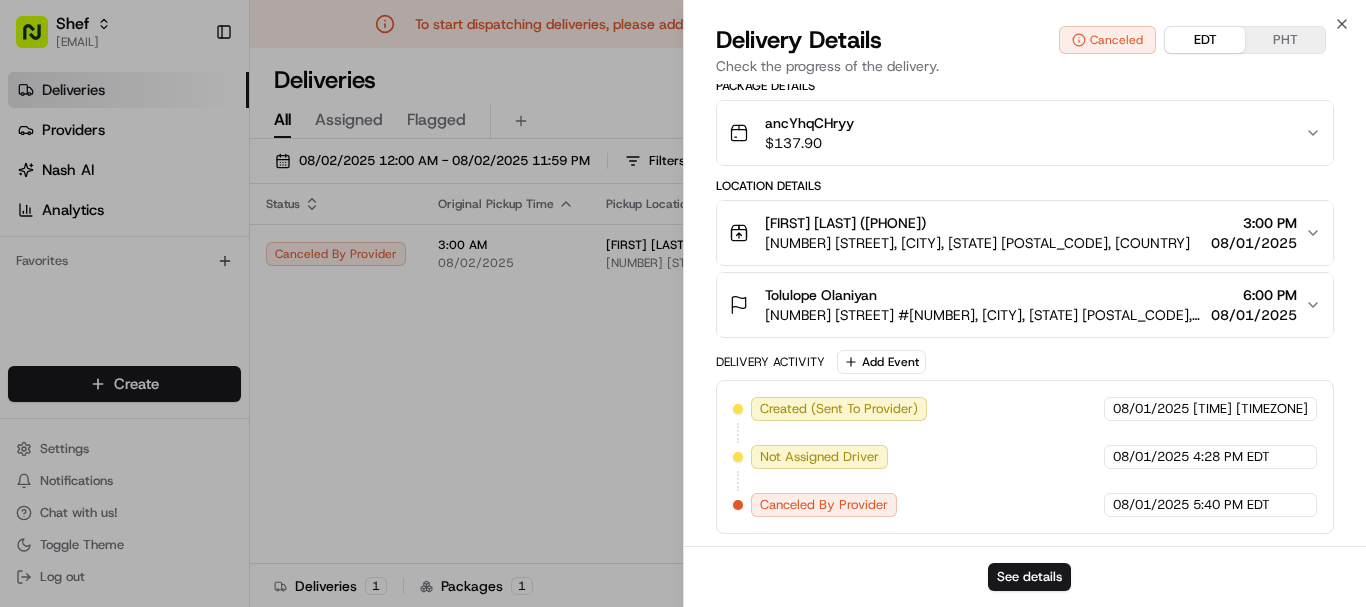 click on "See details" at bounding box center [1025, 576] 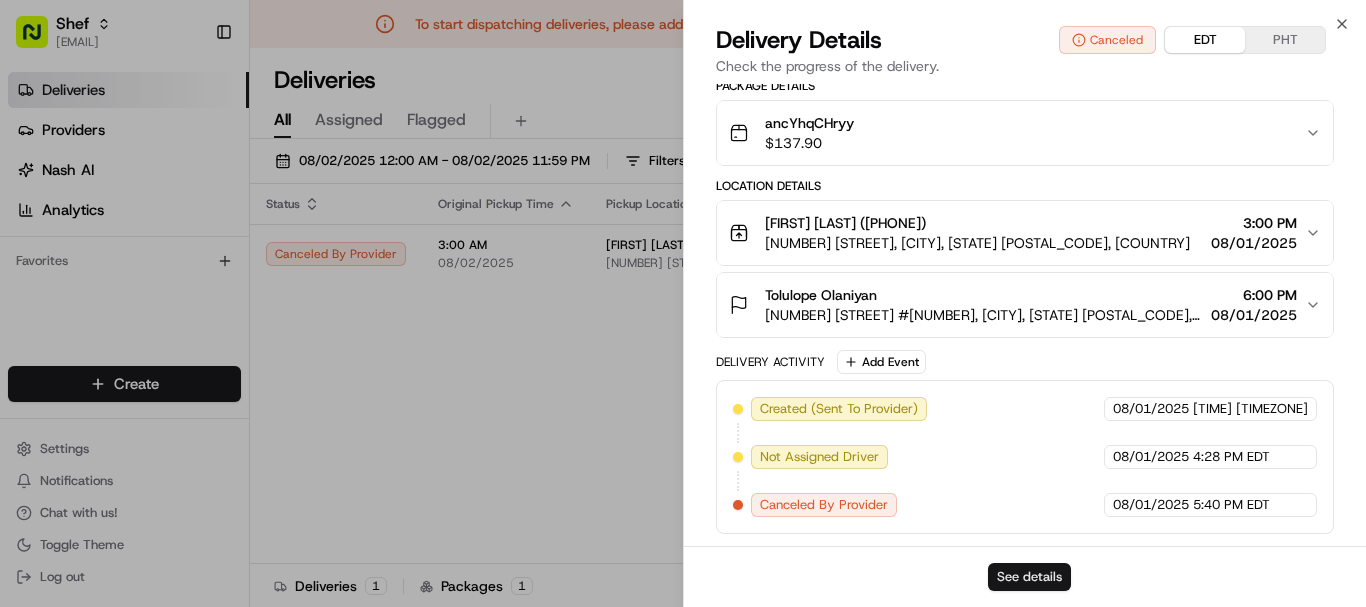 click on "See details" at bounding box center [1029, 577] 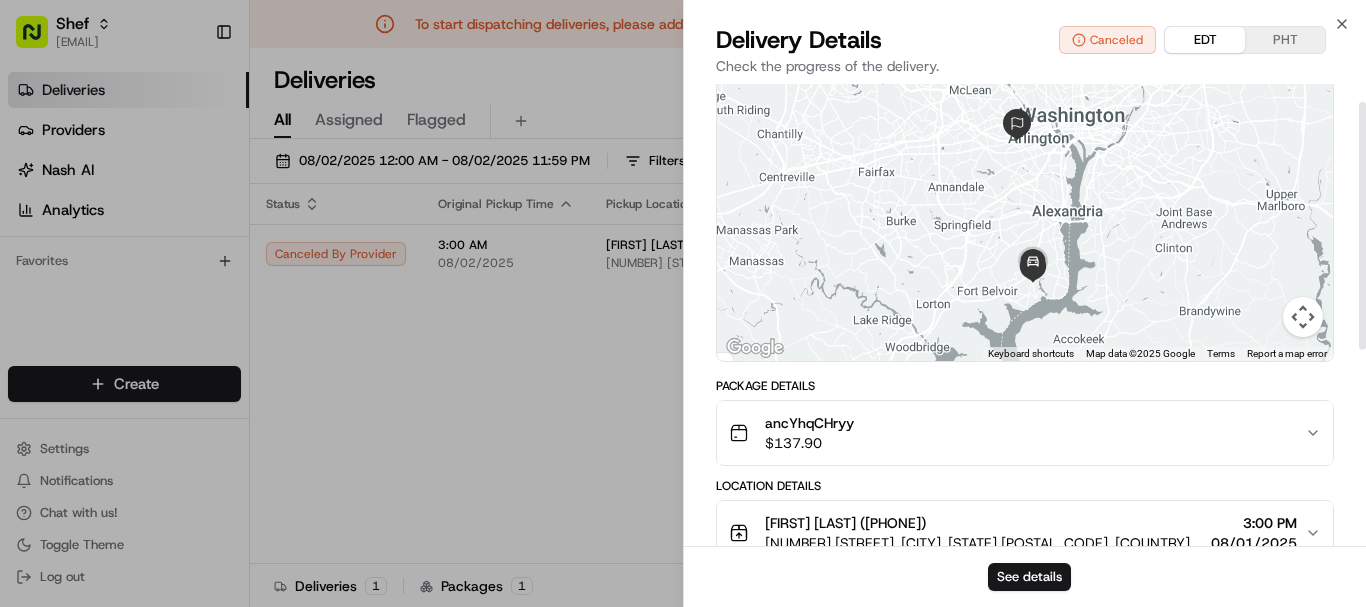 scroll, scrollTop: 0, scrollLeft: 0, axis: both 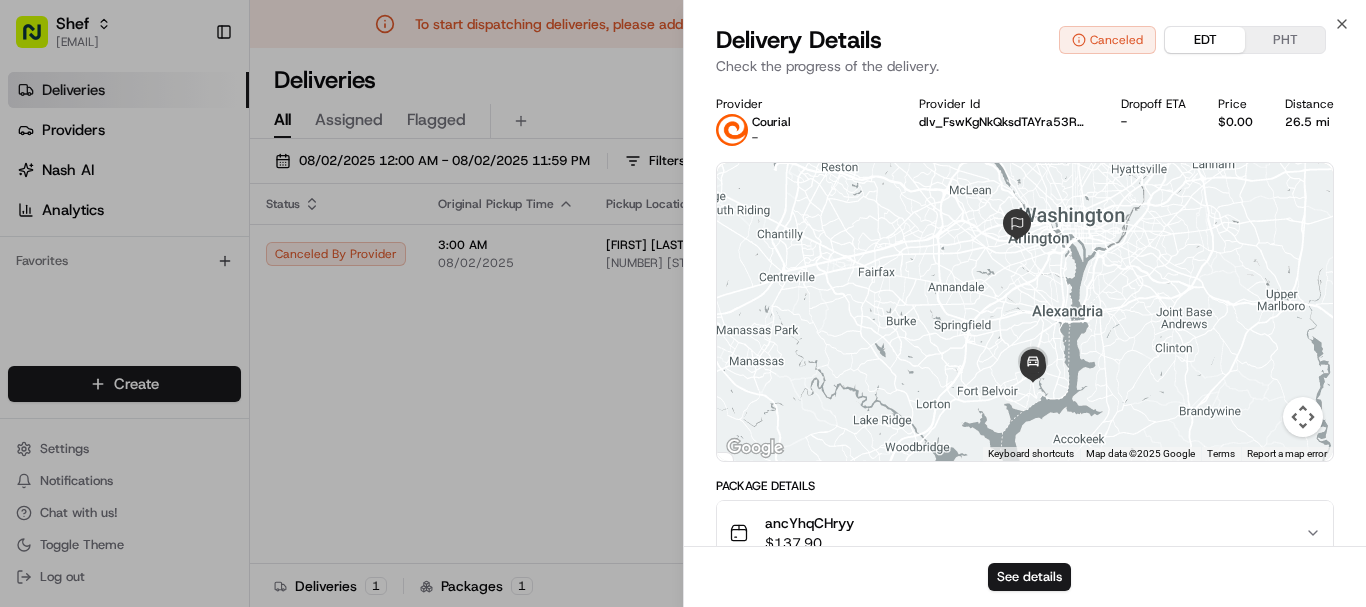 drag, startPoint x: 997, startPoint y: 48, endPoint x: 1118, endPoint y: 76, distance: 124.197426 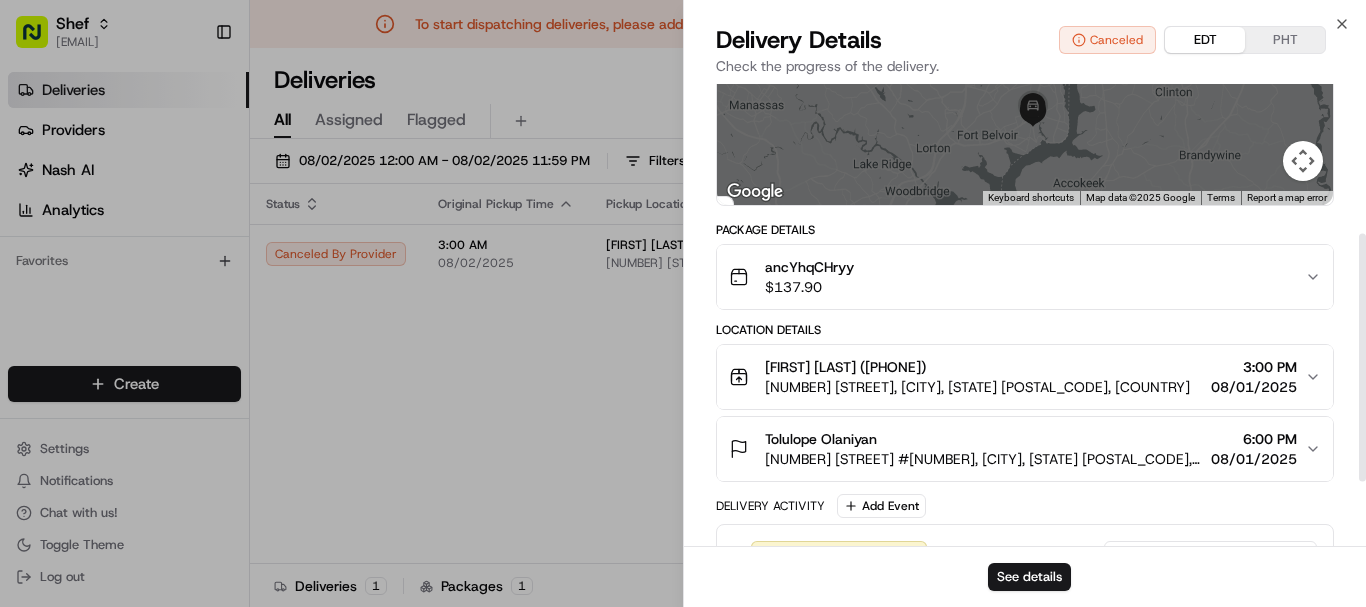 scroll, scrollTop: 300, scrollLeft: 0, axis: vertical 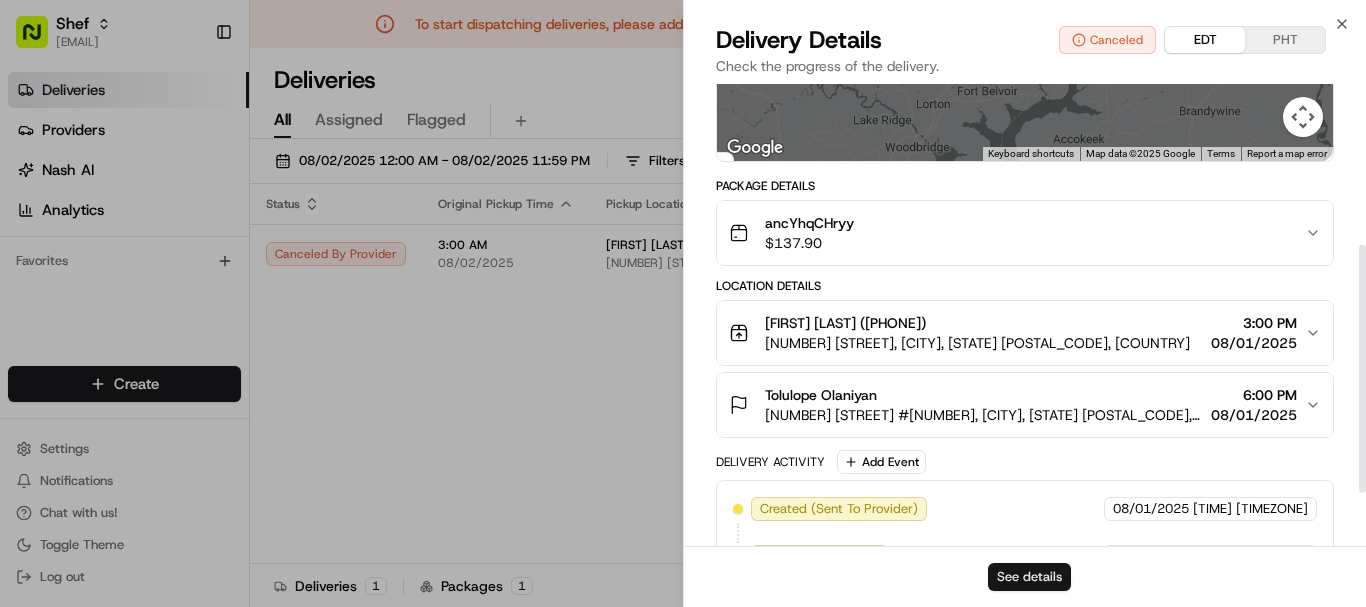 click on "See details" at bounding box center (1029, 577) 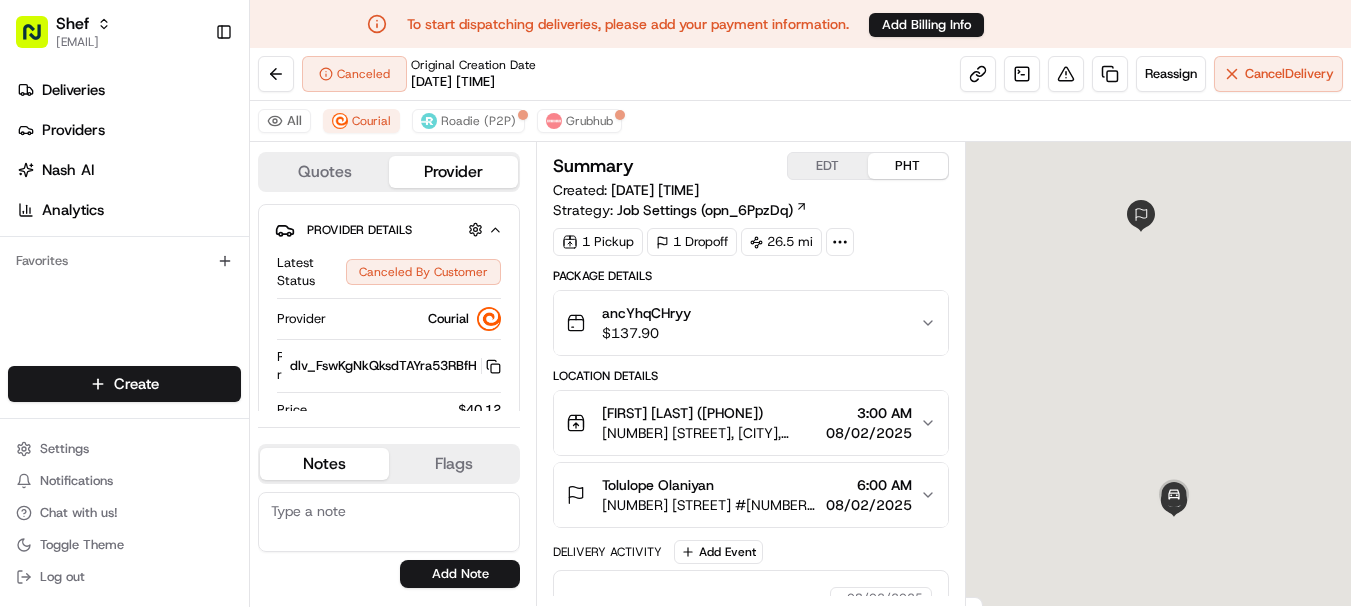 scroll, scrollTop: 0, scrollLeft: 0, axis: both 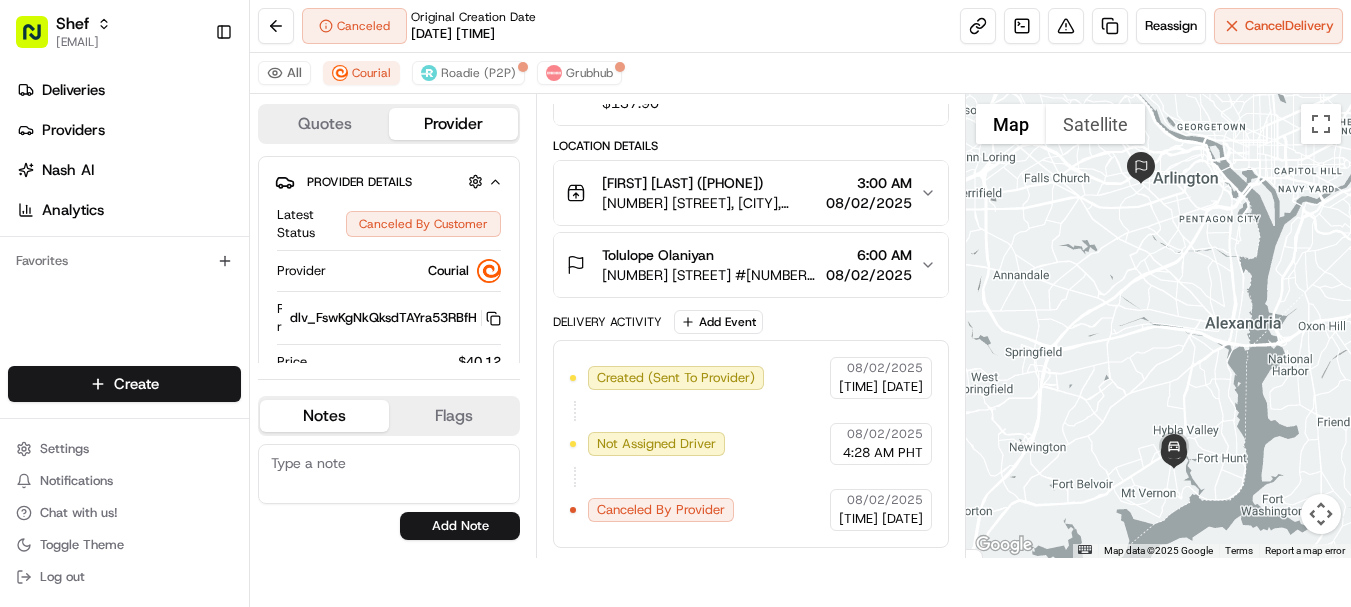 click on "Canceled By Provider" at bounding box center (661, 510) 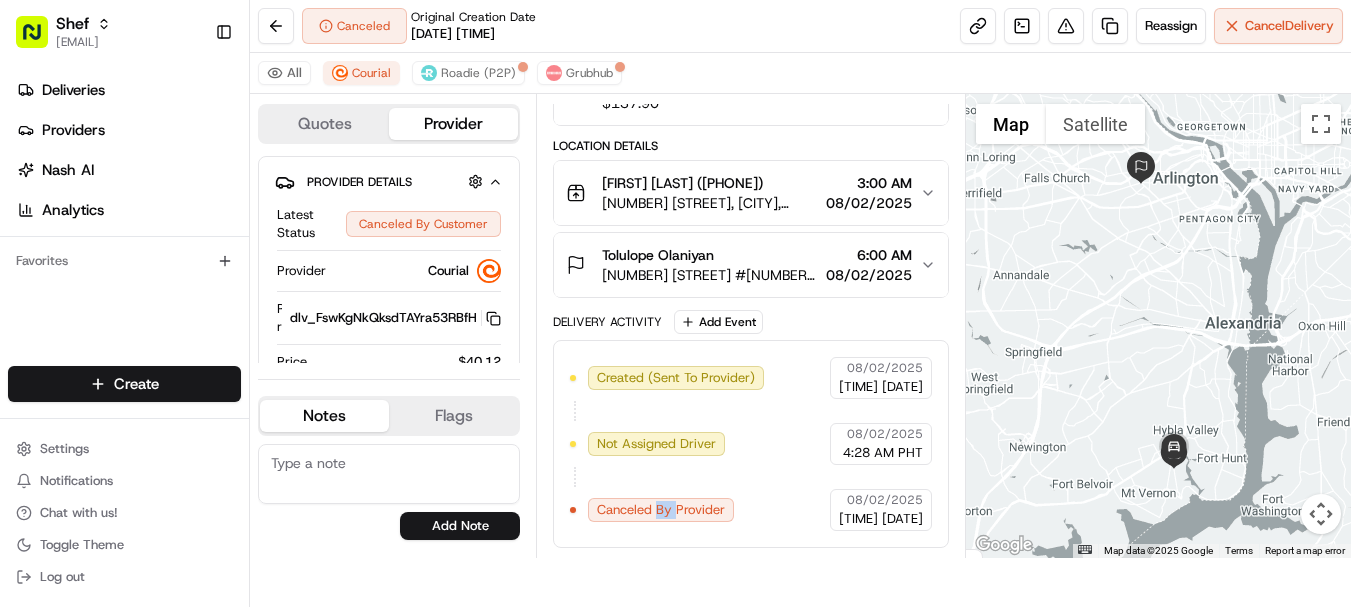 click on "Canceled By Provider" at bounding box center (661, 510) 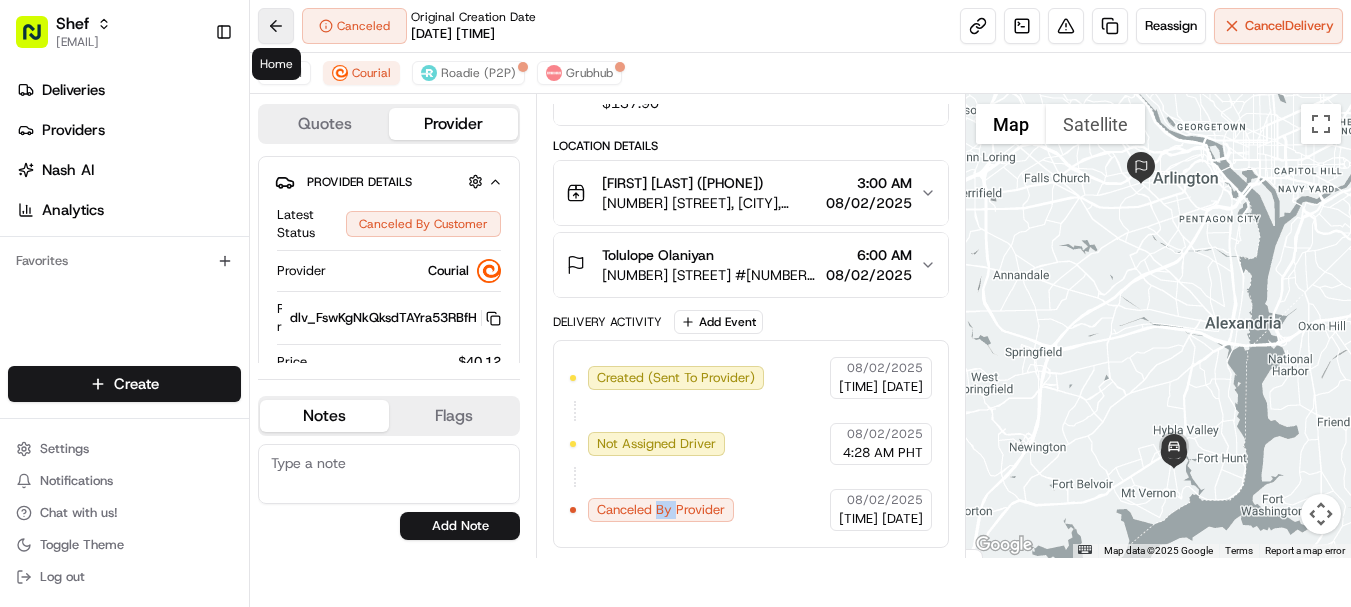 click at bounding box center [276, 26] 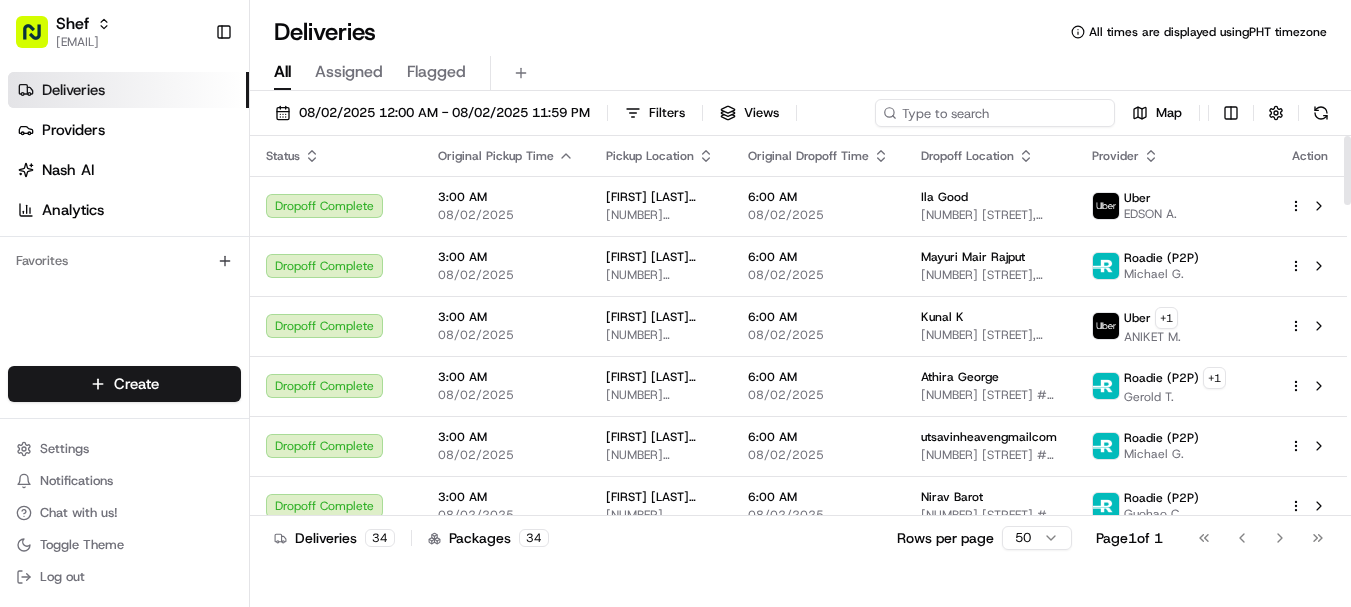 click at bounding box center (995, 113) 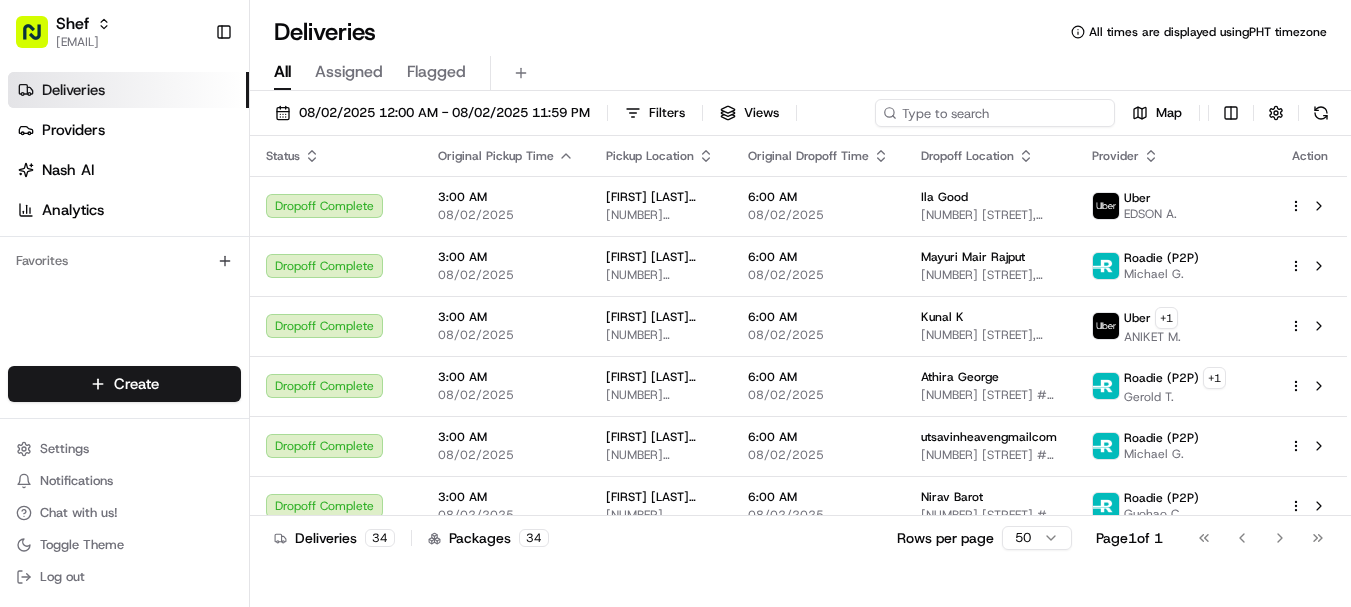 paste on "ancYhqCHryy" 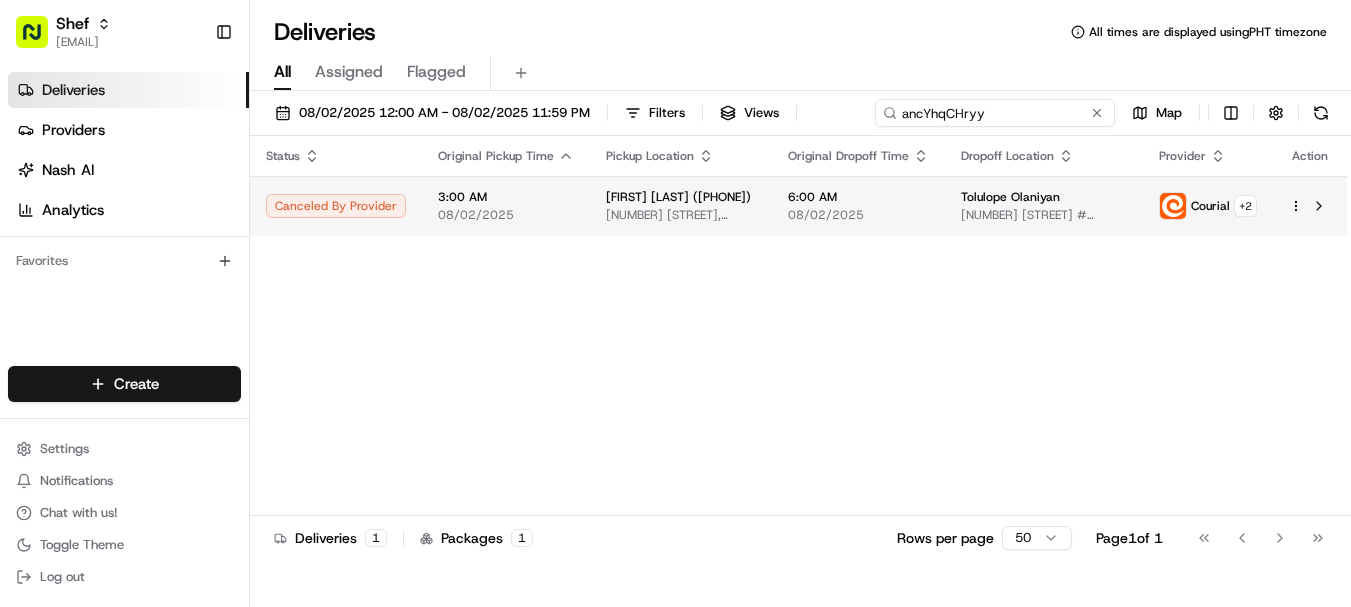 type on "ancYhqCHryy" 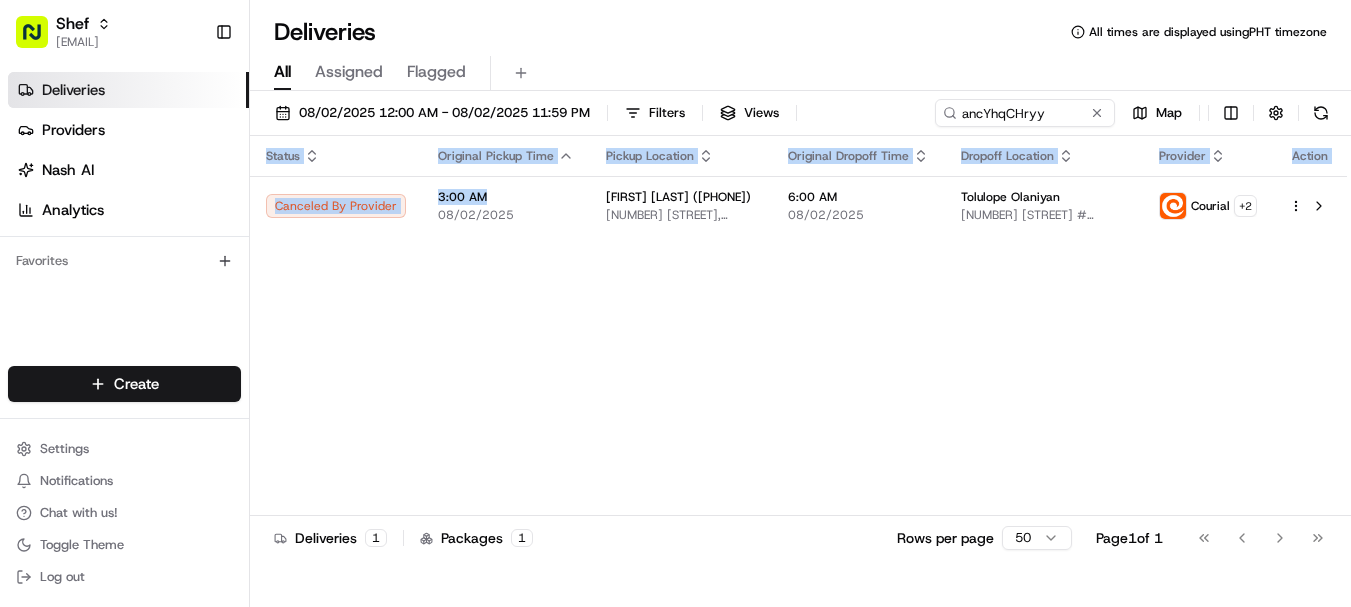 drag, startPoint x: 525, startPoint y: 203, endPoint x: 1013, endPoint y: 326, distance: 503.26236 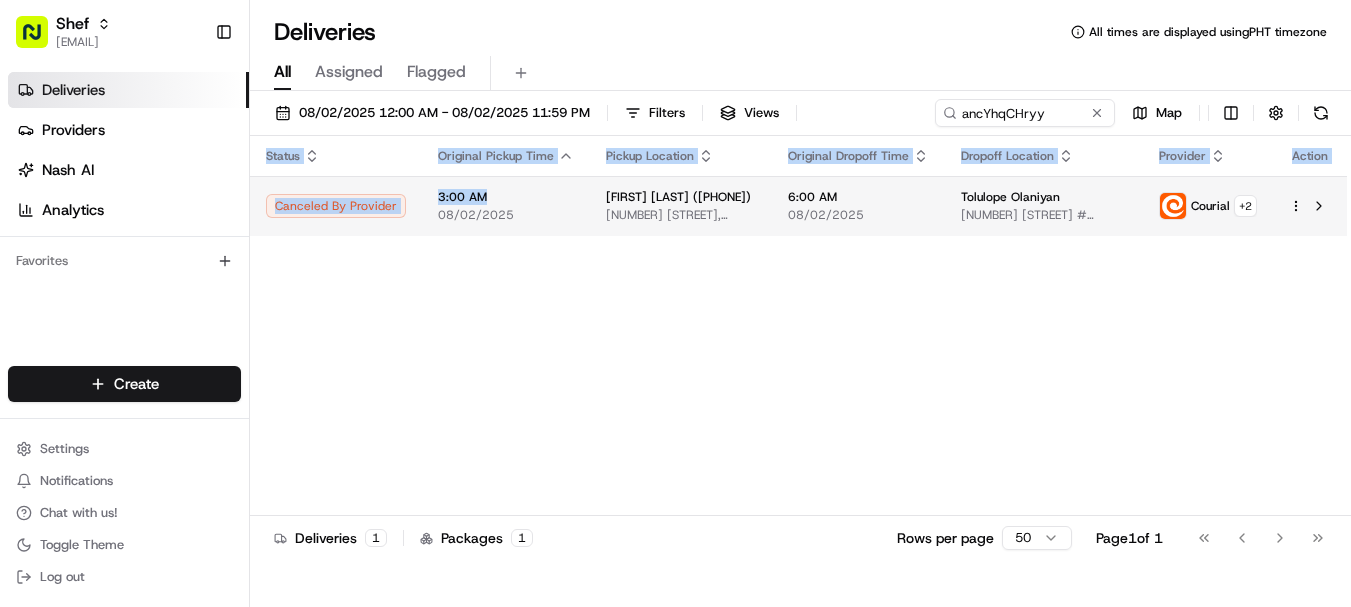 click on "To start dispatching deliveries, please add your payment information. Add Billing Info Shef supporthq@shef.com Toggle Sidebar Deliveries Providers Nash AI Analytics Favorites Main Menu Members & Organization Organization Users Roles Preferences Customization Tracking Orchestration Automations Locations Pickup Locations Dropoff Locations Billing Billing Refund Requests Integrations Notification Triggers Webhooks API Keys Request Logs Create Settings Notifications Chat with us! Toggle Theme Log out Deliveries All times are displayed using  PHT   timezone All Assigned Flagged 08/02/2025 12:00 AM - 08/02/2025 11:59 PM Filters Views ancYhqCHryy Map Status Original Pickup Time Pickup Location Original Dropoff Time Dropoff Location Provider Action Canceled By Provider 3:00 AM 08/02/2025 Khadijah Adiatu-busari (+12027447815) 8504 Mount Vernon Hwy, Alexandria, VA 22309, USA 6:00 AM 08/02/2025 Tolulope Olaniyan 750 N Glebe Rd #357, Arlington, VA 22203, USA Courial + 2 Deliveries 1 Packages 1 50 Page  1" at bounding box center [675, 255] 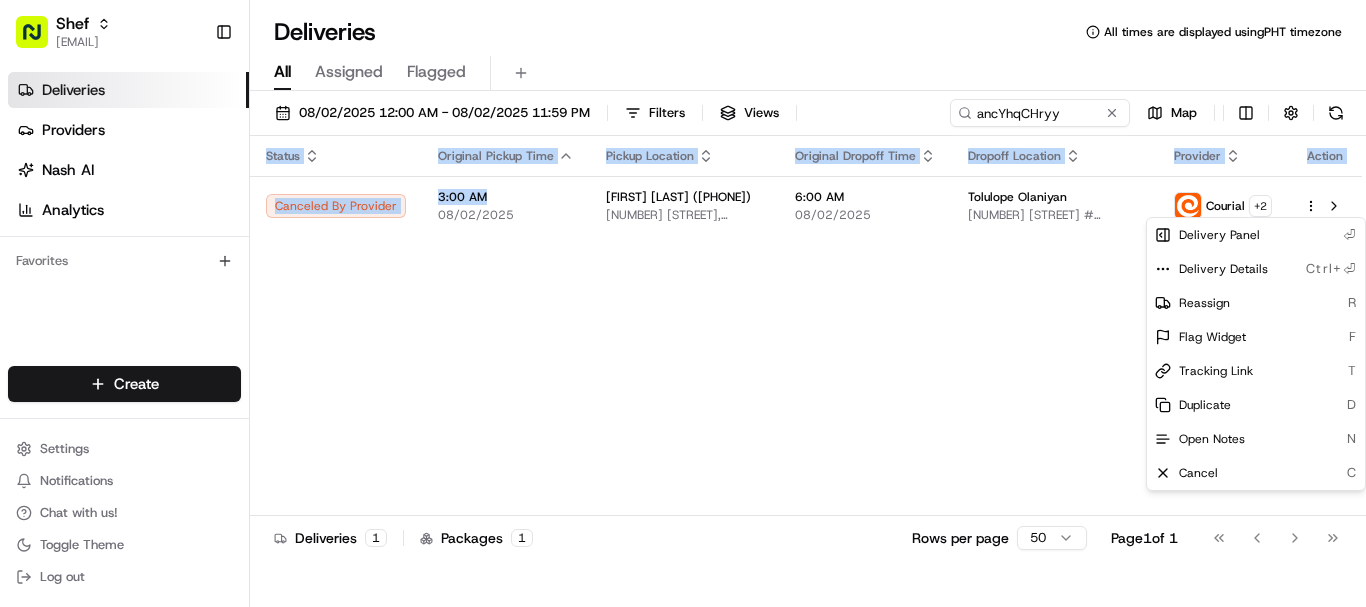 click on "To start dispatching deliveries, please add your payment information. Add Billing Info Shef supporthq@shef.com Toggle Sidebar Deliveries Providers Nash AI Analytics Favorites Main Menu Members & Organization Organization Users Roles Preferences Customization Tracking Orchestration Automations Locations Pickup Locations Dropoff Locations Billing Billing Refund Requests Integrations Notification Triggers Webhooks API Keys Request Logs Create Settings Notifications Chat with us! Toggle Theme Log out Deliveries All times are displayed using  PHT   timezone All Assigned Flagged 08/02/2025 12:00 AM - 08/02/2025 11:59 PM Filters Views ancYhqCHryy Map Status Original Pickup Time Pickup Location Original Dropoff Time Dropoff Location Provider Action Canceled By Provider 3:00 AM 08/02/2025 Khadijah Adiatu-busari (+12027447815) 8504 Mount Vernon Hwy, Alexandria, VA 22309, USA 6:00 AM 08/02/2025 Tolulope Olaniyan 750 N Glebe Rd #357, Arlington, VA 22203, USA Courial + 2 Deliveries 1 Packages 1 50 Page  1" at bounding box center [683, 255] 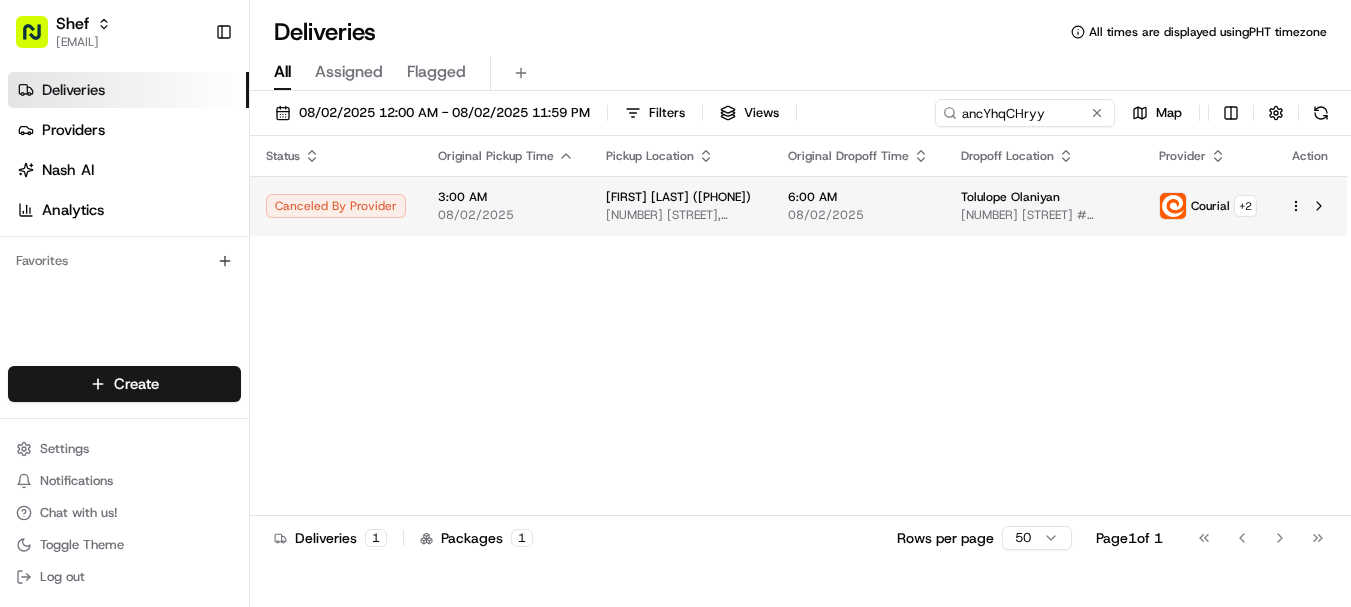 click on "3:00 AM 08/02/2025" at bounding box center [506, 206] 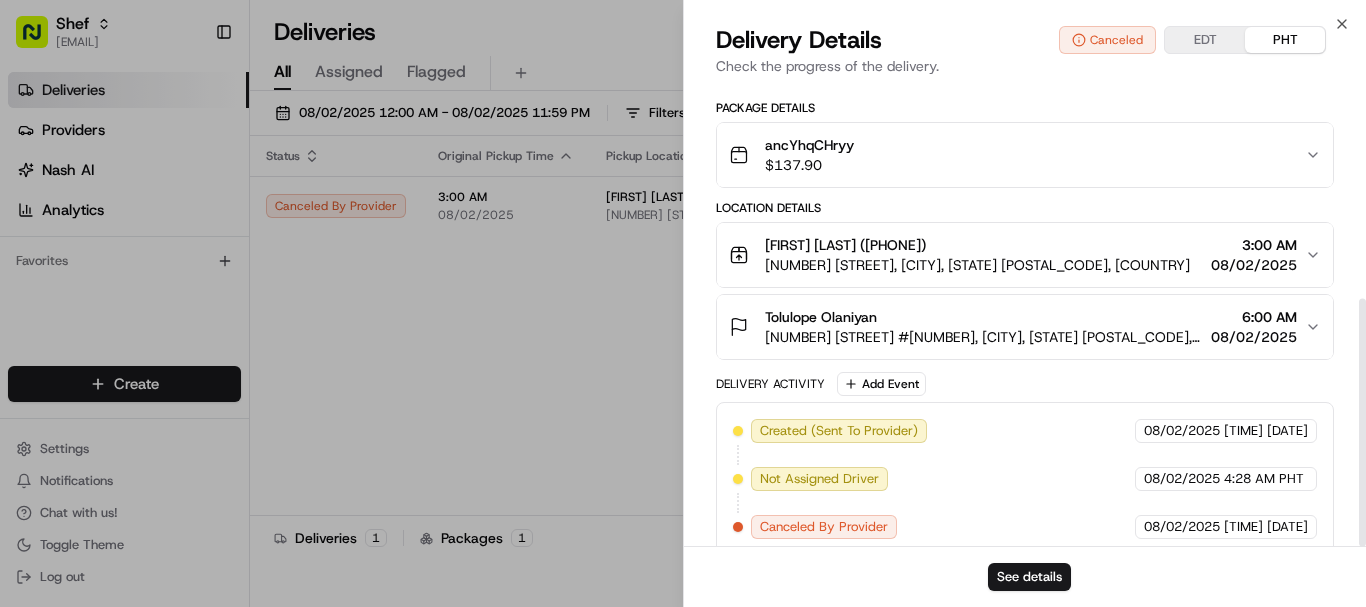 scroll, scrollTop: 400, scrollLeft: 0, axis: vertical 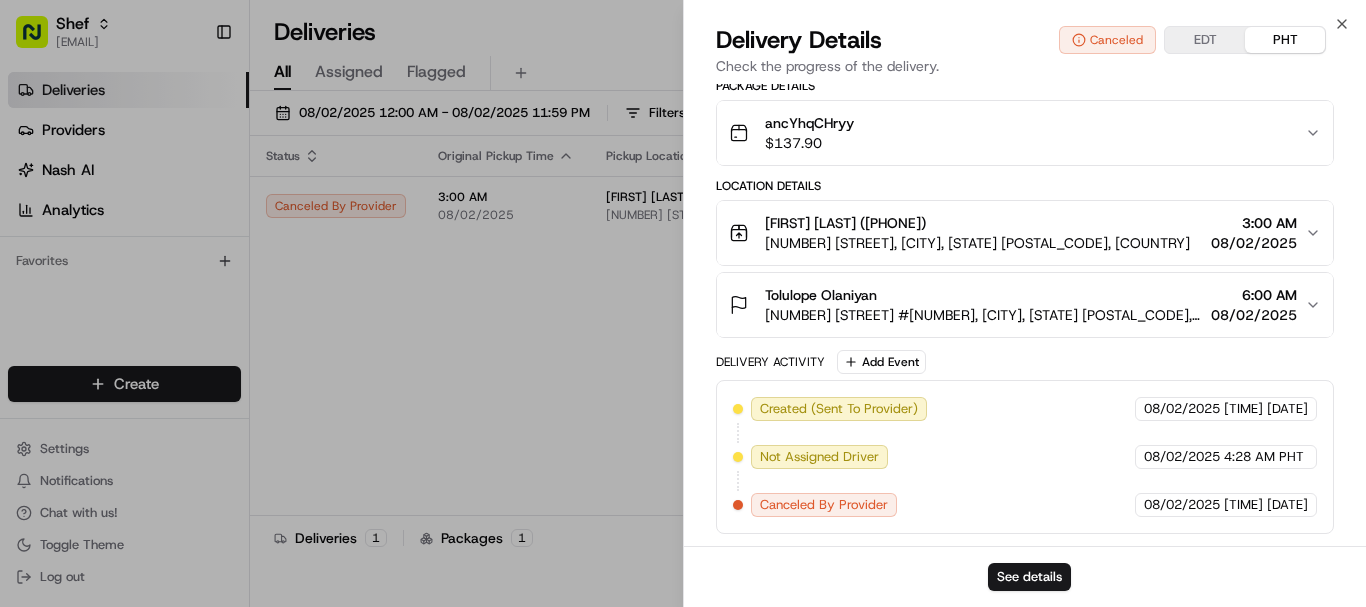 click on "Created (Sent To Provider)" at bounding box center [839, 409] 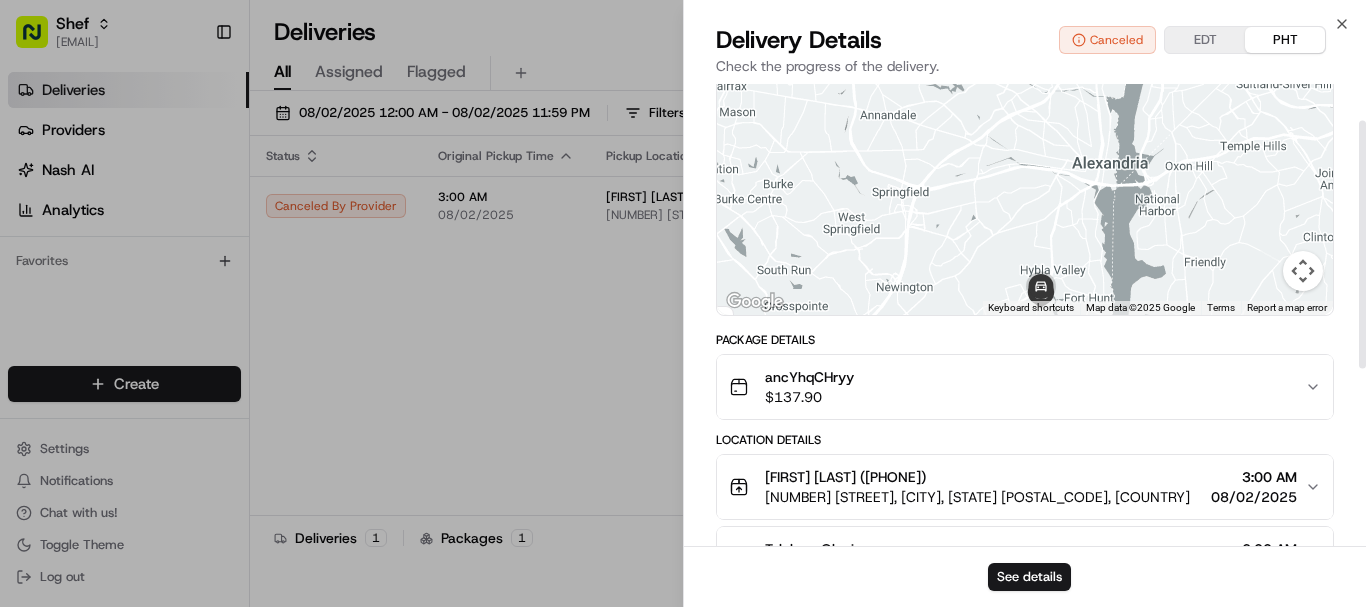 scroll, scrollTop: 0, scrollLeft: 0, axis: both 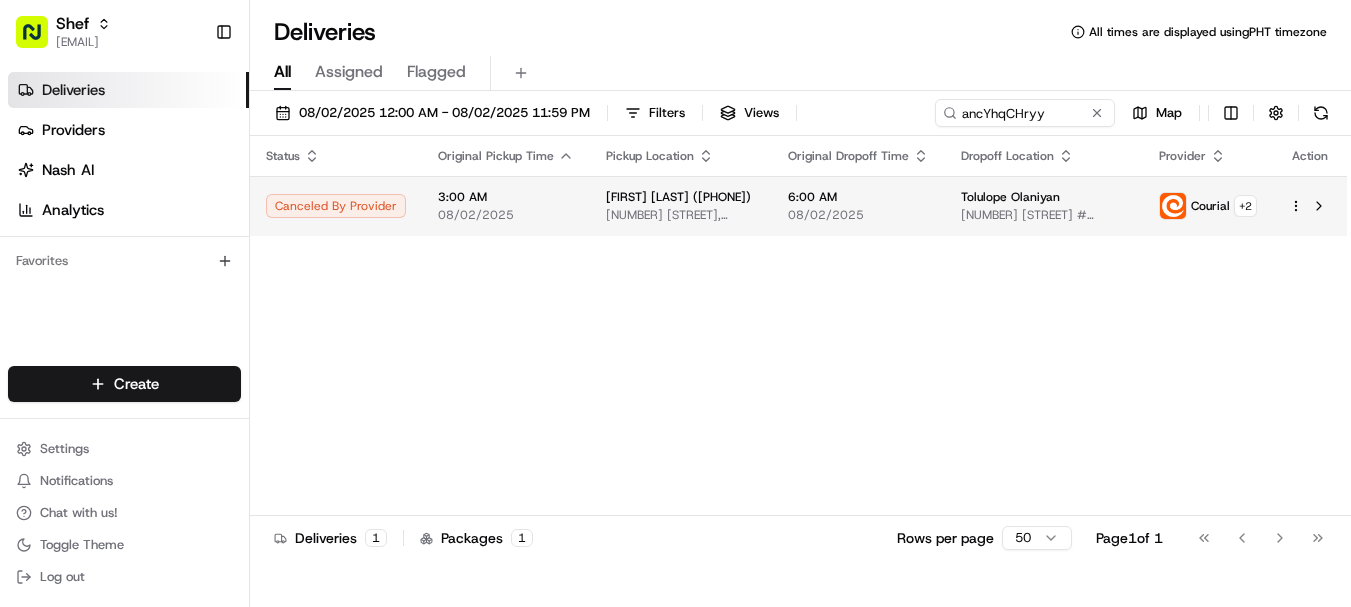 click on "Canceled By Provider" at bounding box center [336, 206] 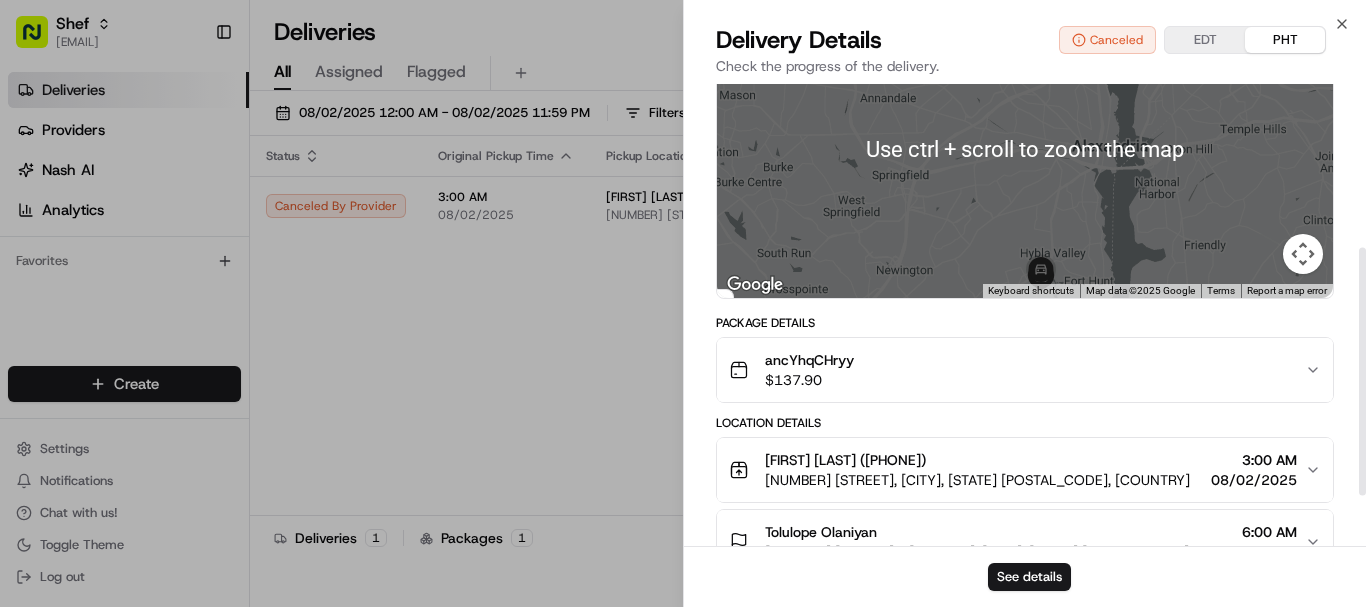 scroll, scrollTop: 400, scrollLeft: 0, axis: vertical 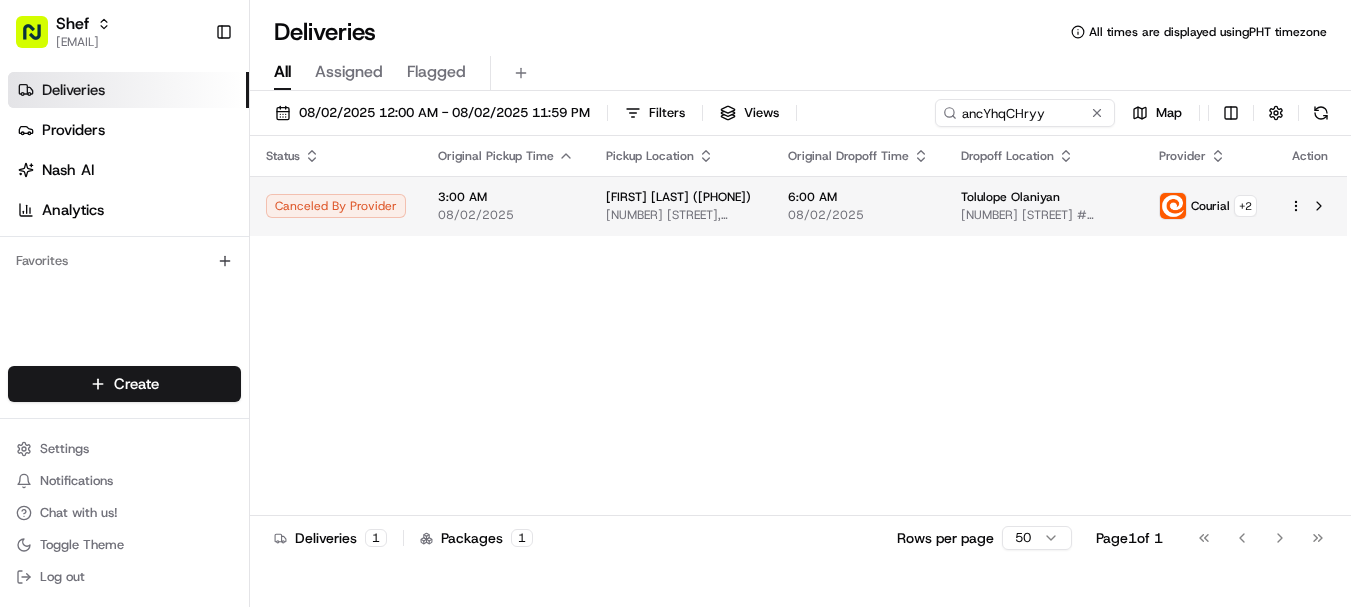 click on "Canceled By Provider" at bounding box center [336, 206] 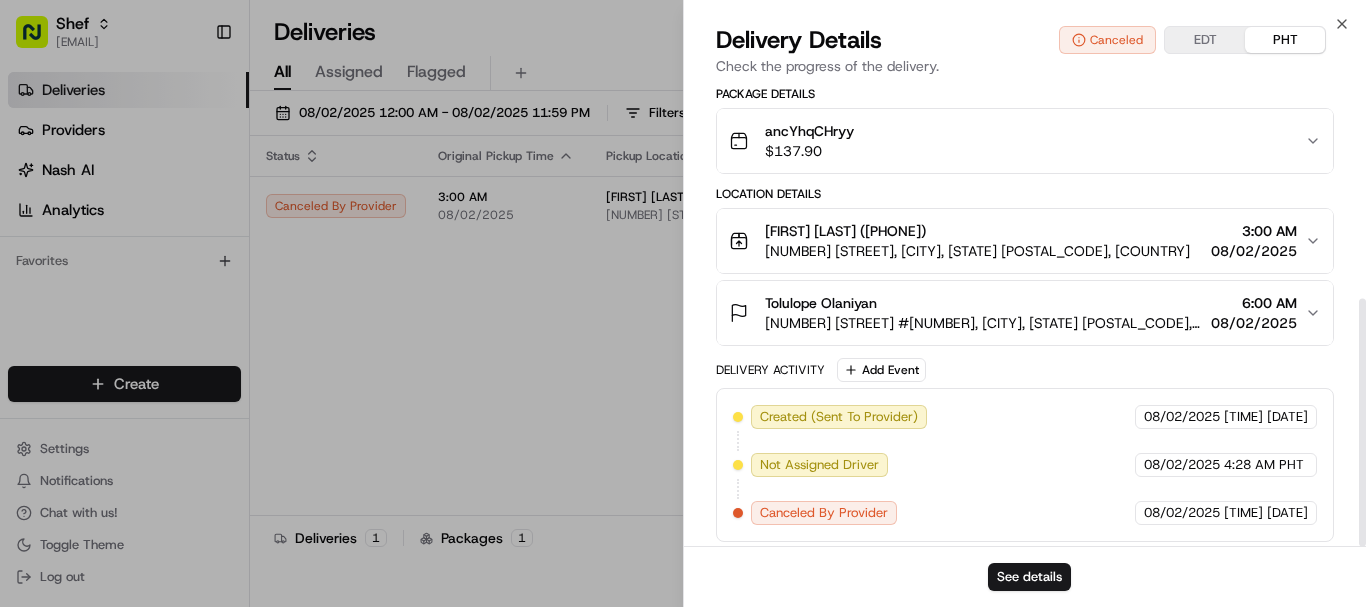 scroll, scrollTop: 400, scrollLeft: 0, axis: vertical 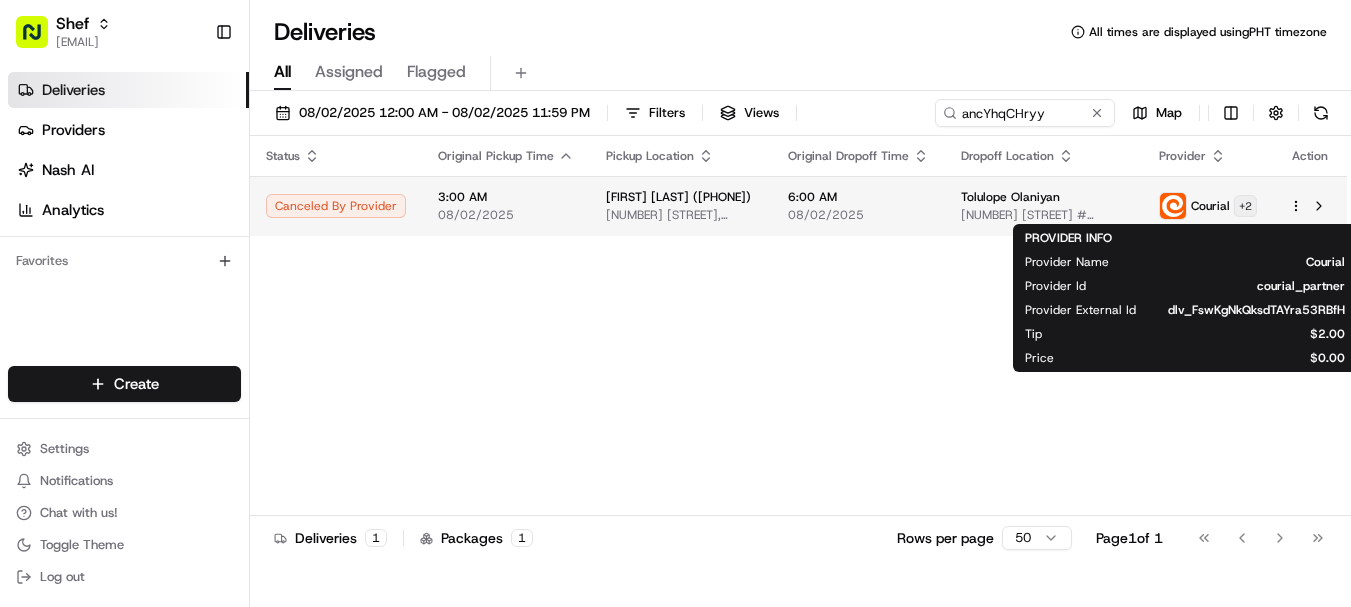 click on "To start dispatching deliveries, please add your payment information. Add Billing Info Shef supporthq@shef.com Toggle Sidebar Deliveries Providers Nash AI Analytics Favorites Main Menu Members & Organization Organization Users Roles Preferences Customization Tracking Orchestration Automations Locations Pickup Locations Dropoff Locations Billing Billing Refund Requests Integrations Notification Triggers Webhooks API Keys Request Logs Create Settings Notifications Chat with us! Toggle Theme Log out Deliveries All times are displayed using  PHT   timezone All Assigned Flagged 08/02/2025 12:00 AM - 08/02/2025 11:59 PM Filters Views ancYhqCHryy Map Status Original Pickup Time Pickup Location Original Dropoff Time Dropoff Location Provider Action Canceled By Provider 3:00 AM 08/02/2025 Khadijah Adiatu-busari (+12027447815) 8504 Mount Vernon Hwy, Alexandria, VA 22309, USA 6:00 AM 08/02/2025 Tolulope Olaniyan 750 N Glebe Rd #357, Arlington, VA 22203, USA Courial + 2 Deliveries 1 Packages 1 50 Page  1" at bounding box center (675, 255) 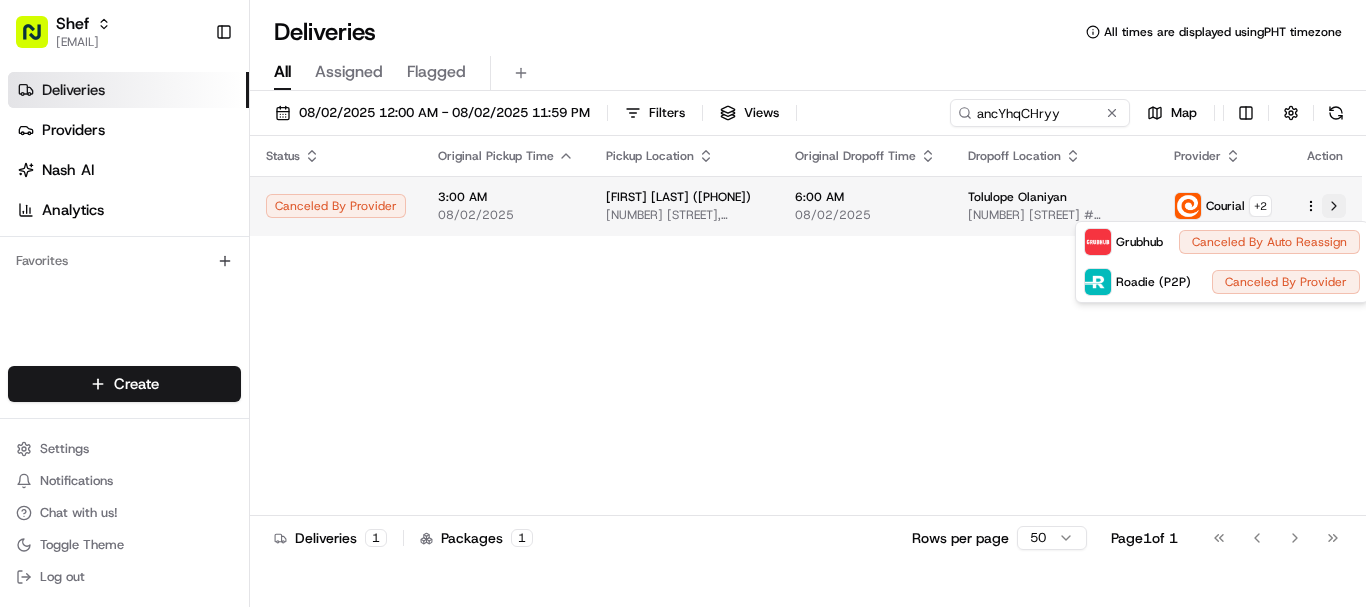 click on "To start dispatching deliveries, please add your payment information. Add Billing Info Shef supporthq@shef.com Toggle Sidebar Deliveries Providers Nash AI Analytics Favorites Main Menu Members & Organization Organization Users Roles Preferences Customization Tracking Orchestration Automations Locations Pickup Locations Dropoff Locations Billing Billing Refund Requests Integrations Notification Triggers Webhooks API Keys Request Logs Create Settings Notifications Chat with us! Toggle Theme Log out Deliveries All times are displayed using  PHT   timezone All Assigned Flagged 08/02/2025 12:00 AM - 08/02/2025 11:59 PM Filters Views ancYhqCHryy Map Status Original Pickup Time Pickup Location Original Dropoff Time Dropoff Location Provider Action Canceled By Provider 3:00 AM 08/02/2025 Khadijah Adiatu-busari (+12027447815) 8504 Mount Vernon Hwy, Alexandria, VA 22309, USA 6:00 AM 08/02/2025 Tolulope Olaniyan 750 N Glebe Rd #357, Arlington, VA 22203, USA Courial + 2 Deliveries 1 Packages 1 50 Page  1" at bounding box center [683, 255] 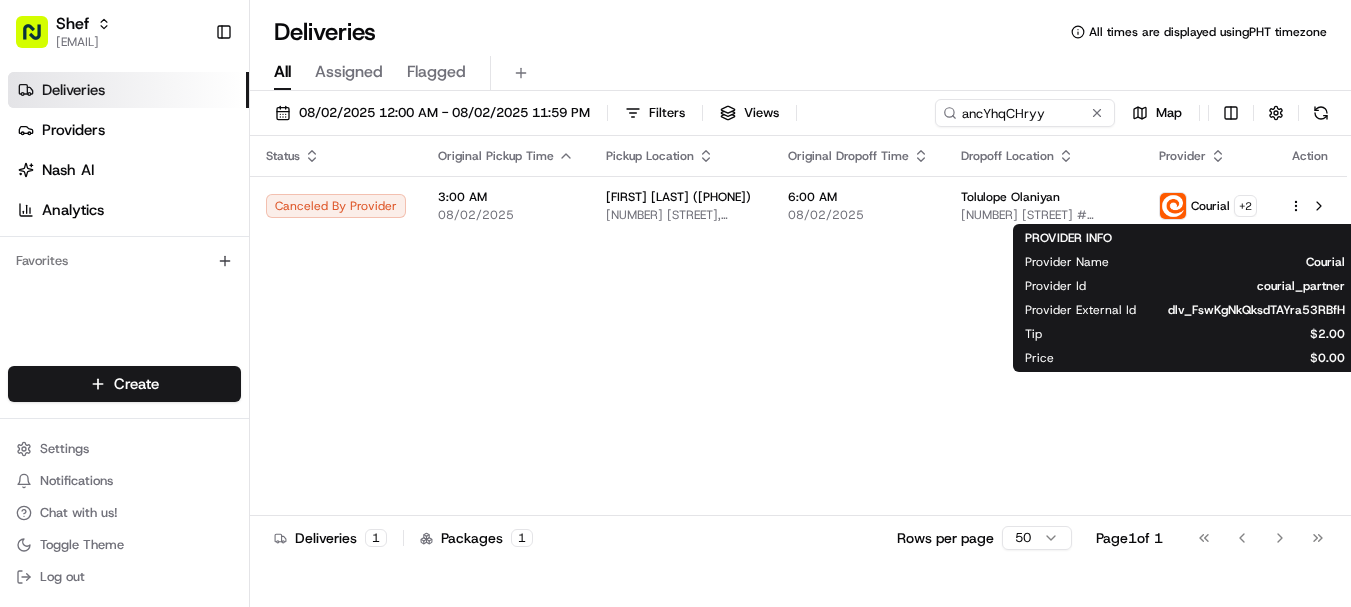 click on "Status Original Pickup Time Pickup Location Original Dropoff Time Dropoff Location Provider Action Canceled By Provider 3:00 AM 08/02/2025 Khadijah Adiatu-busari (+12027447815) 8504 Mount Vernon Hwy, Alexandria, VA 22309, USA 6:00 AM 08/02/2025 Tolulope Olaniyan 750 N Glebe Rd #357, Arlington, VA 22203, USA Courial + 2" at bounding box center (798, 325) 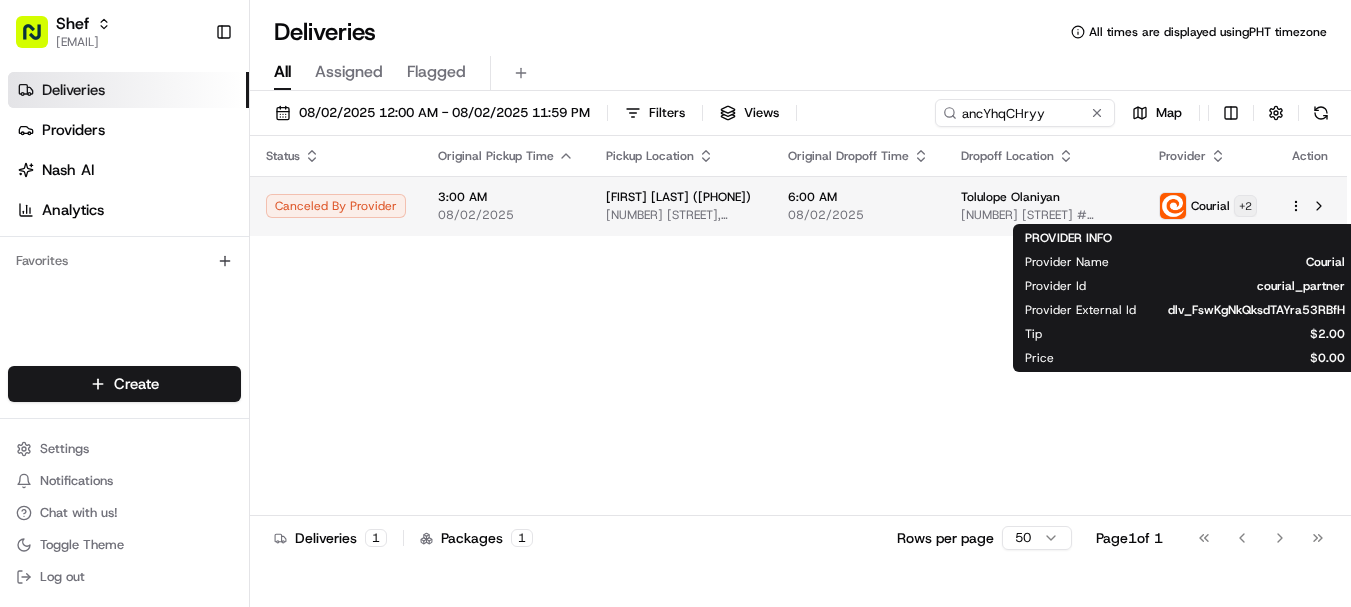 click on "To start dispatching deliveries, please add your payment information. Add Billing Info Shef supporthq@shef.com Toggle Sidebar Deliveries Providers Nash AI Analytics Favorites Main Menu Members & Organization Organization Users Roles Preferences Customization Tracking Orchestration Automations Locations Pickup Locations Dropoff Locations Billing Billing Refund Requests Integrations Notification Triggers Webhooks API Keys Request Logs Create Settings Notifications Chat with us! Toggle Theme Log out Deliveries All times are displayed using  PHT   timezone All Assigned Flagged 08/02/2025 12:00 AM - 08/02/2025 11:59 PM Filters Views ancYhqCHryy Map Status Original Pickup Time Pickup Location Original Dropoff Time Dropoff Location Provider Action Canceled By Provider 3:00 AM 08/02/2025 Khadijah Adiatu-busari (+12027447815) 8504 Mount Vernon Hwy, Alexandria, VA 22309, USA 6:00 AM 08/02/2025 Tolulope Olaniyan 750 N Glebe Rd #357, Arlington, VA 22203, USA Courial + 2 Deliveries 1 Packages 1 50 Page  1" at bounding box center (675, 255) 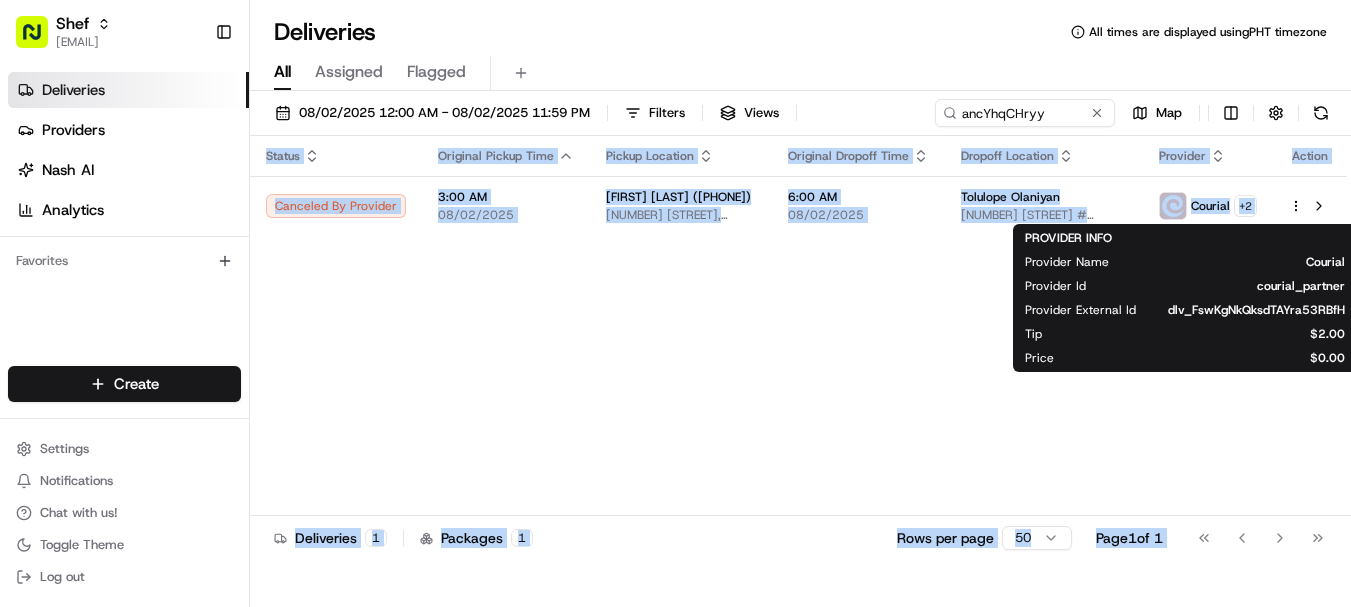 drag, startPoint x: 1179, startPoint y: 311, endPoint x: 1308, endPoint y: 307, distance: 129.062 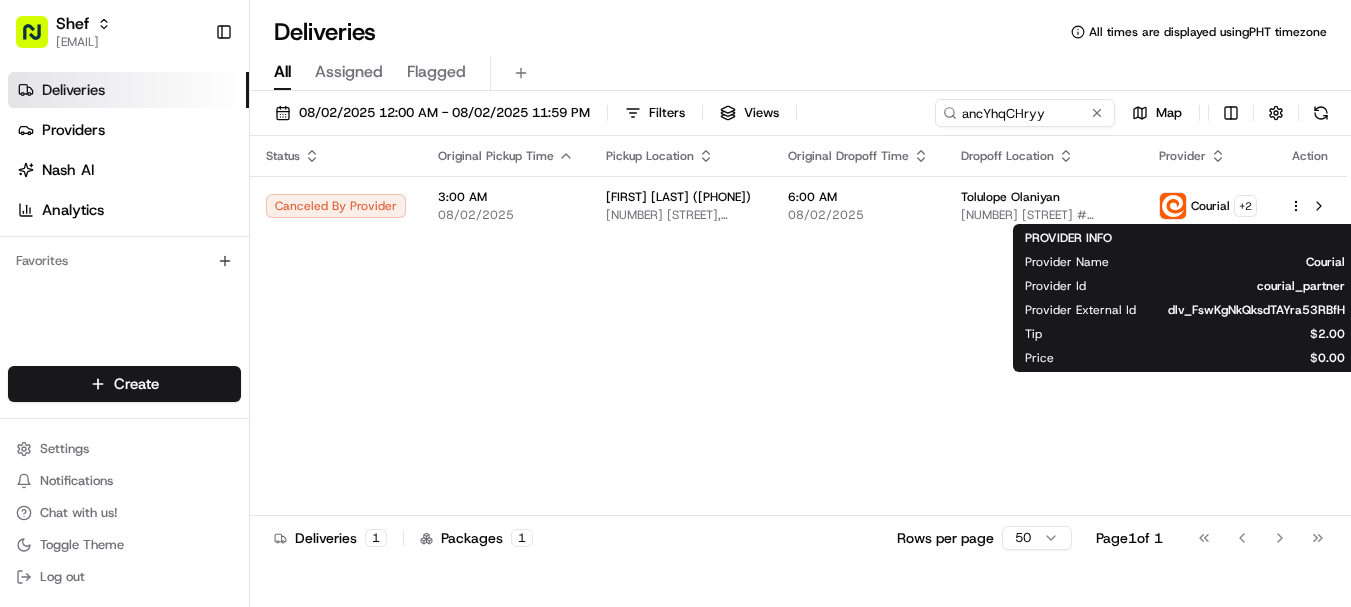 click on "Status Original Pickup Time Pickup Location Original Dropoff Time Dropoff Location Provider Action Canceled By Provider 3:00 AM 08/02/2025 Khadijah Adiatu-busari (+12027447815) 8504 Mount Vernon Hwy, Alexandria, VA 22309, USA 6:00 AM 08/02/2025 Tolulope Olaniyan 750 N Glebe Rd #357, Arlington, VA 22203, USA Courial + 2" at bounding box center [798, 325] 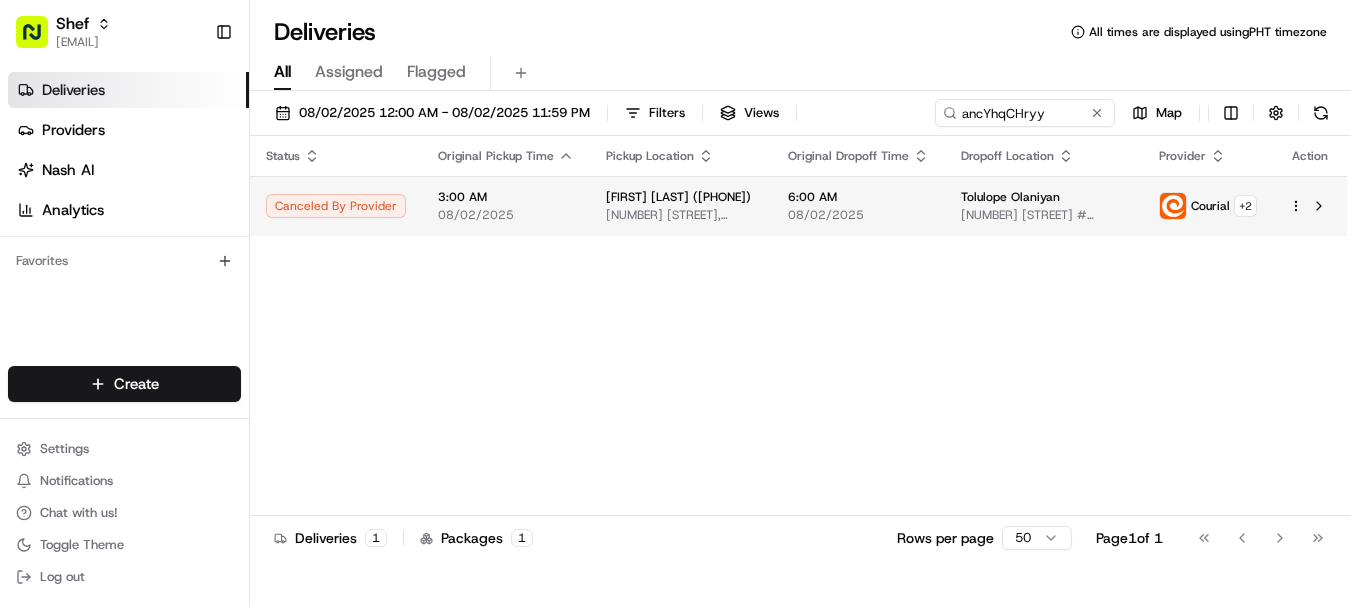 click on "Canceled By Provider" at bounding box center (336, 206) 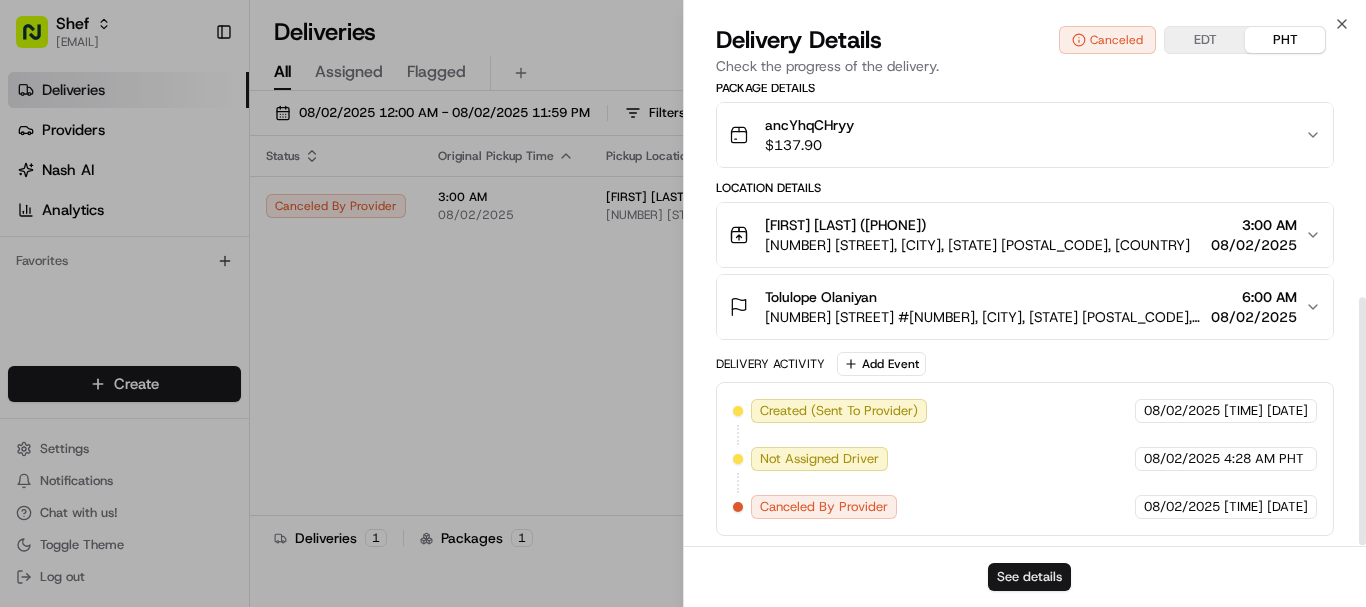 scroll, scrollTop: 400, scrollLeft: 0, axis: vertical 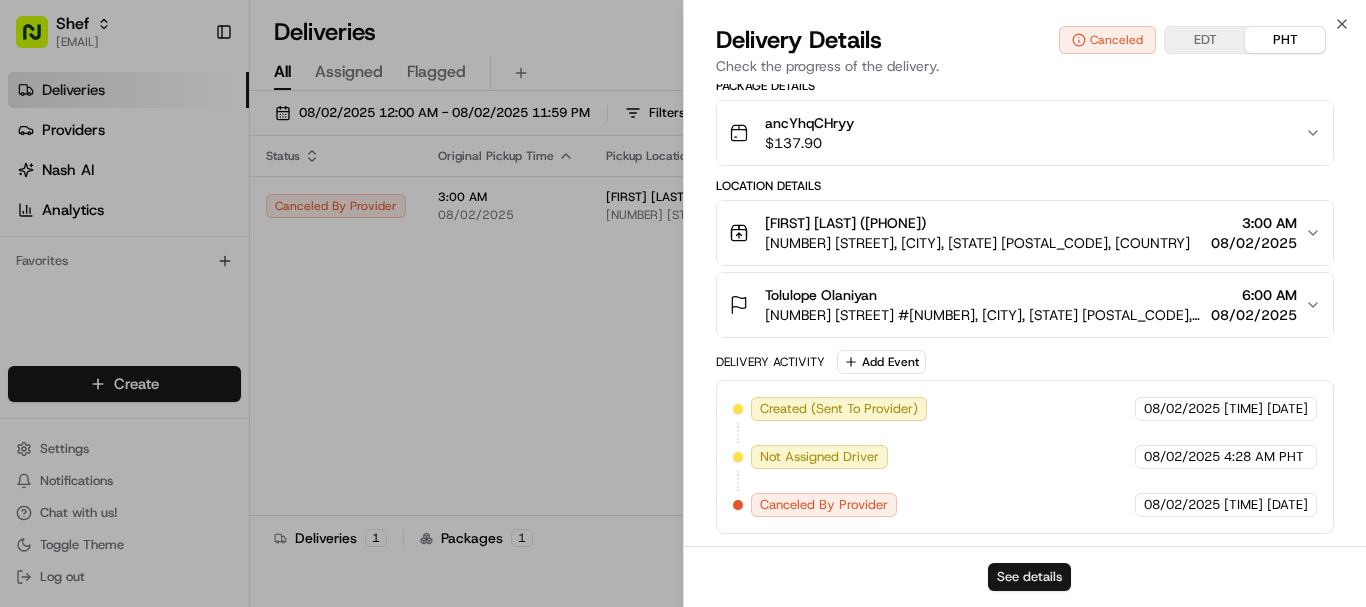 click on "See details" at bounding box center [1029, 577] 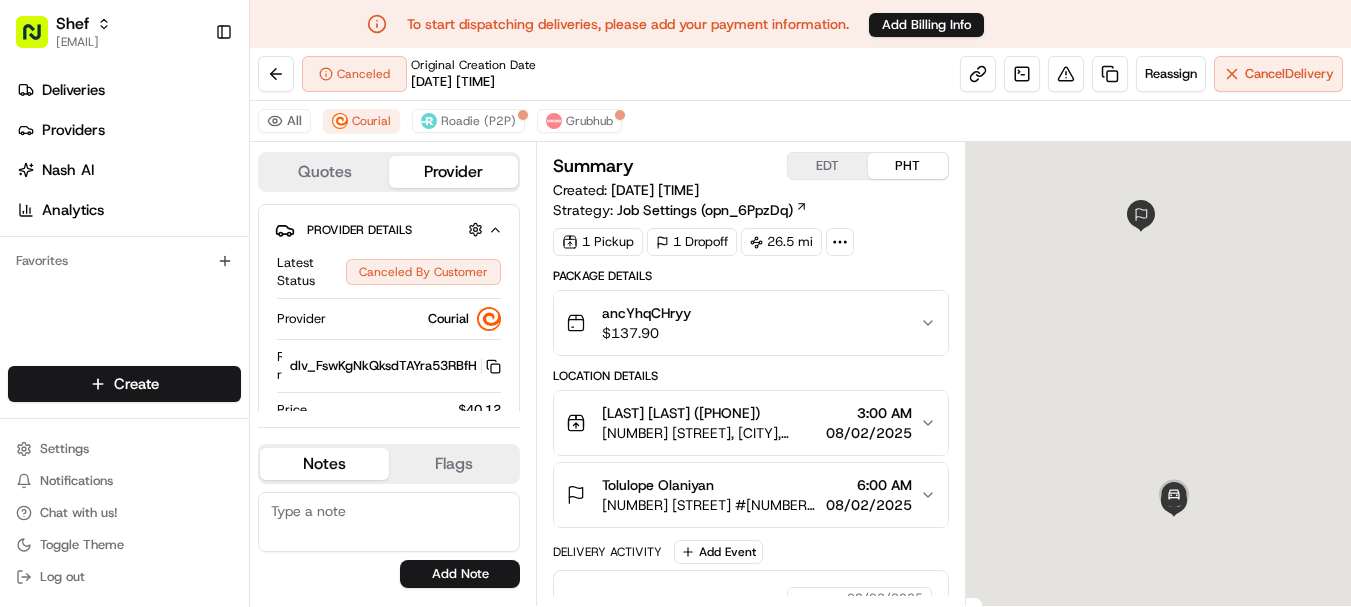 scroll, scrollTop: 0, scrollLeft: 0, axis: both 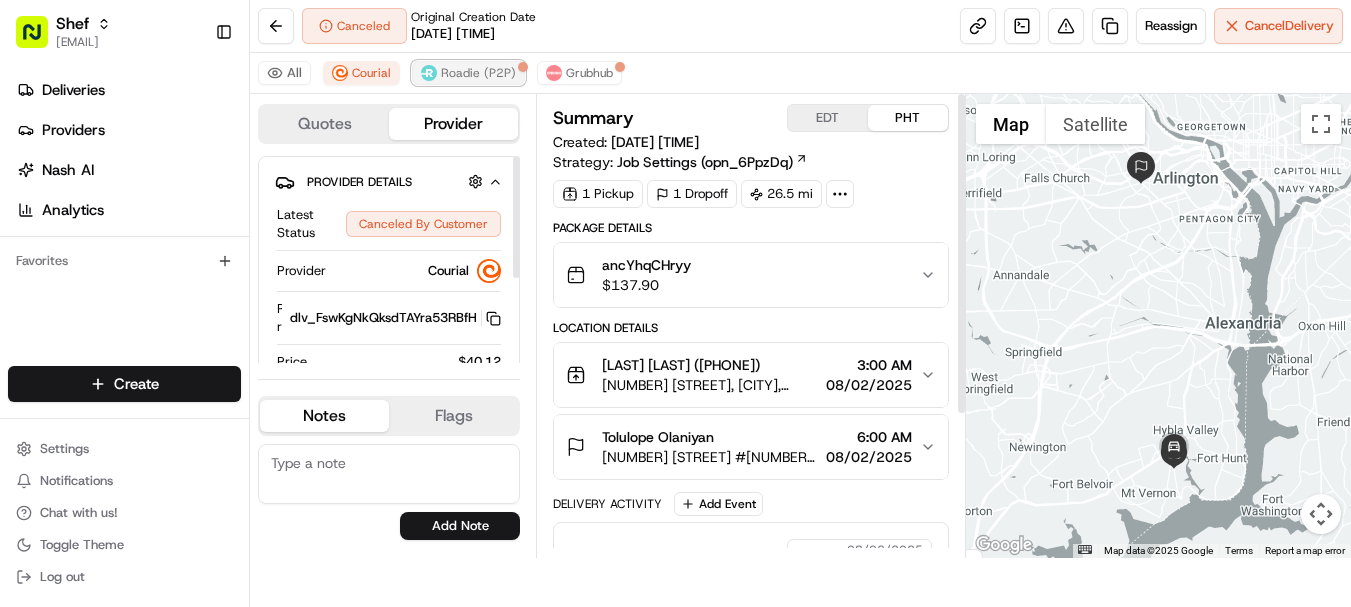 click on "Roadie (P2P)" at bounding box center [478, 73] 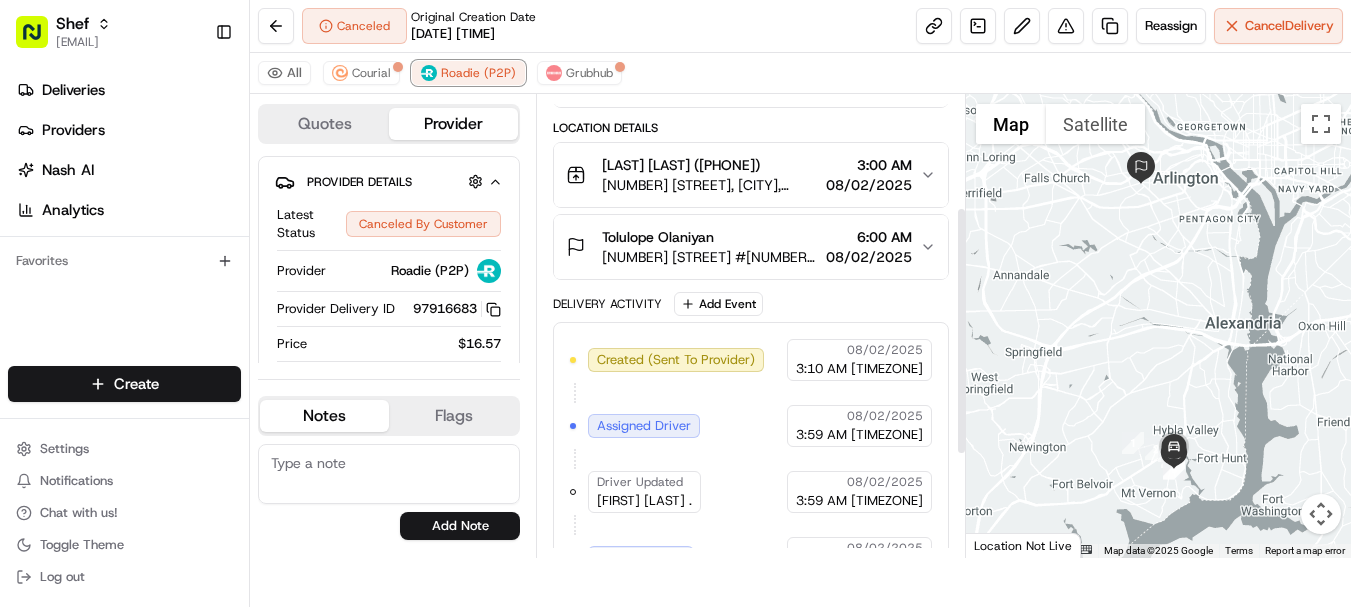scroll, scrollTop: 400, scrollLeft: 0, axis: vertical 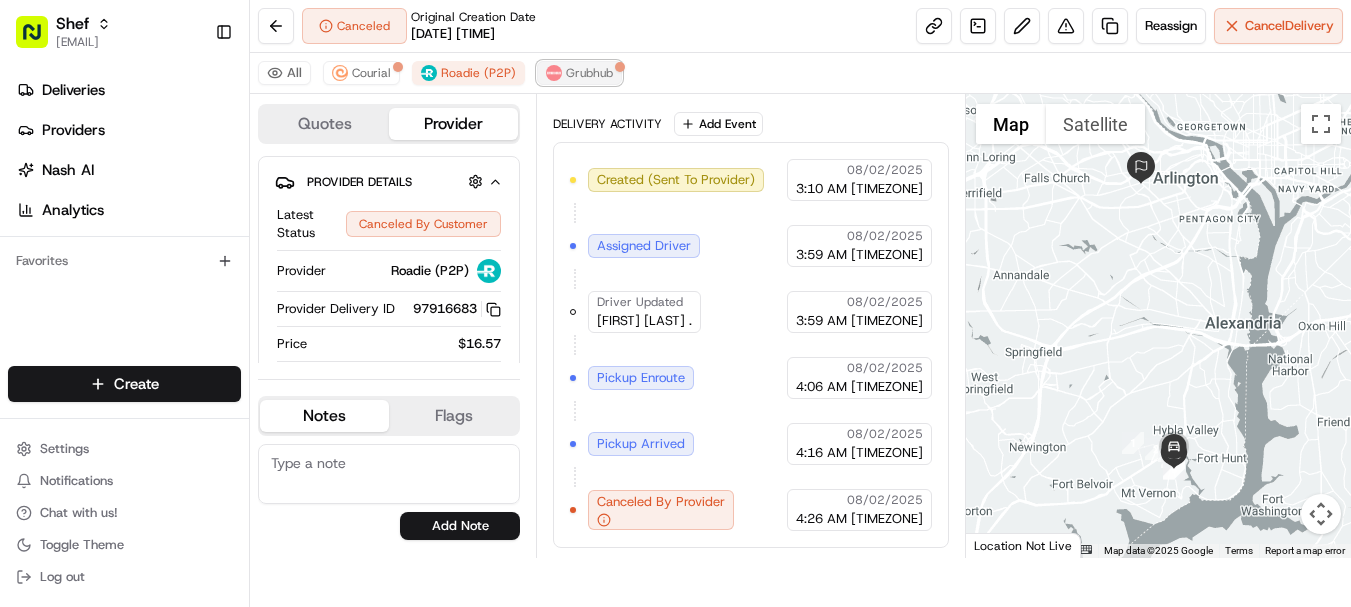 click on "Grubhub" at bounding box center [589, 73] 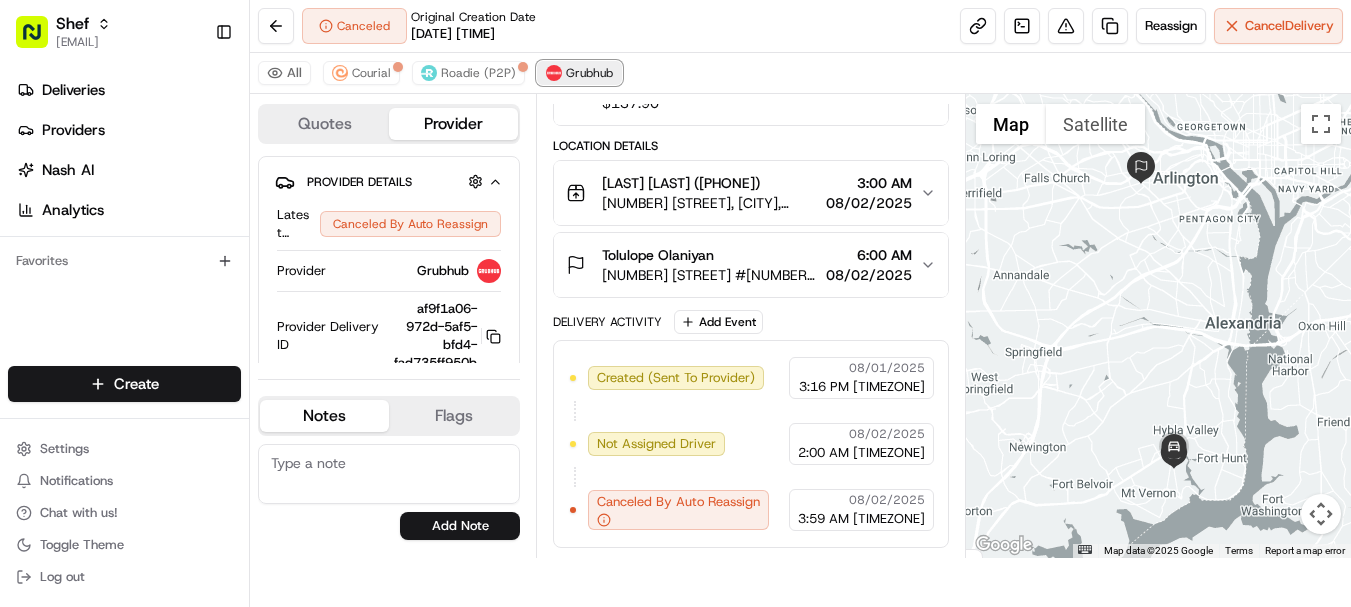 scroll, scrollTop: 202, scrollLeft: 0, axis: vertical 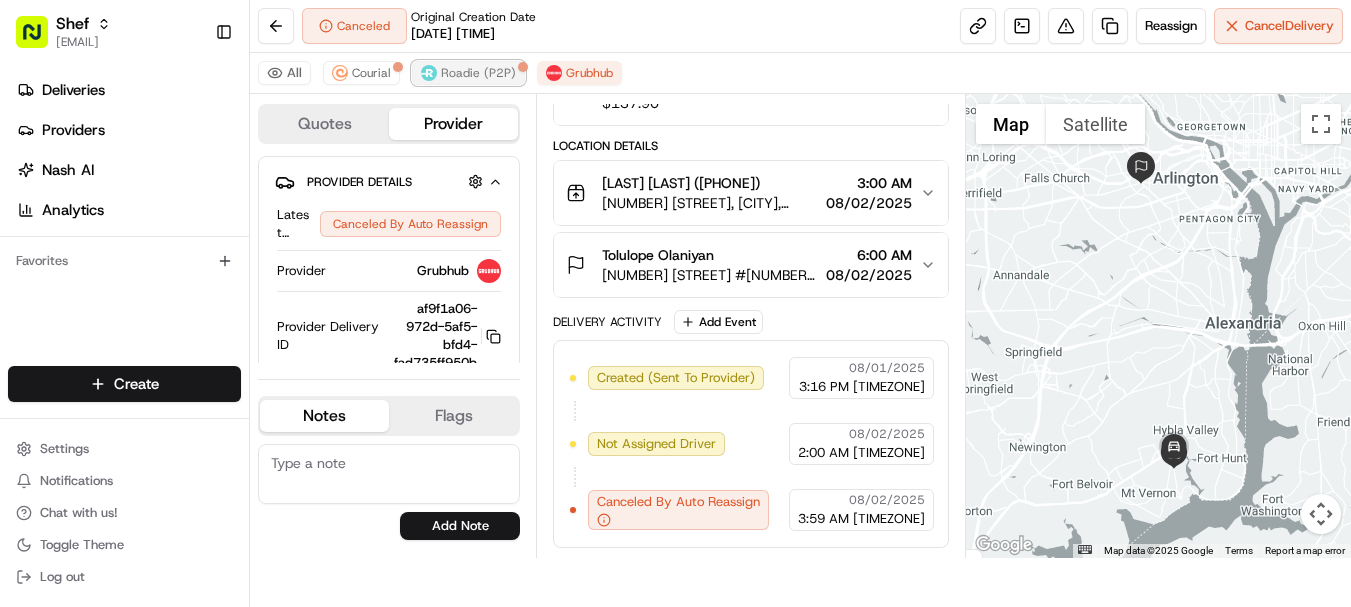 click on "Roadie (P2P)" at bounding box center [478, 73] 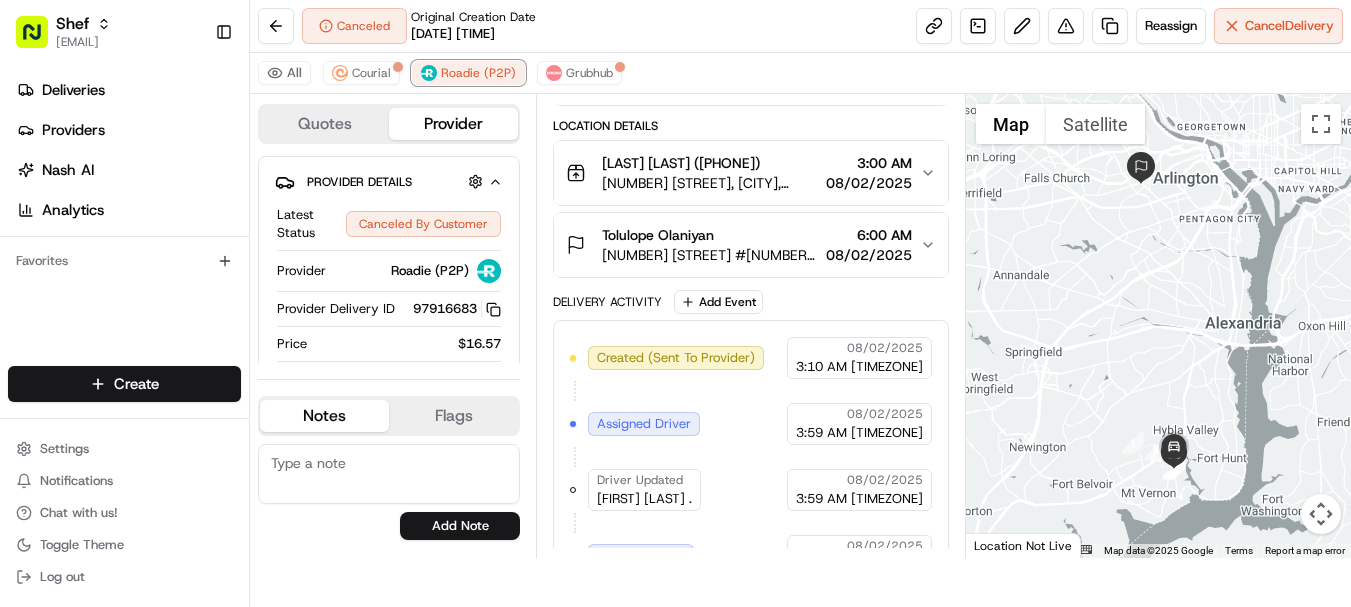 scroll, scrollTop: 400, scrollLeft: 0, axis: vertical 